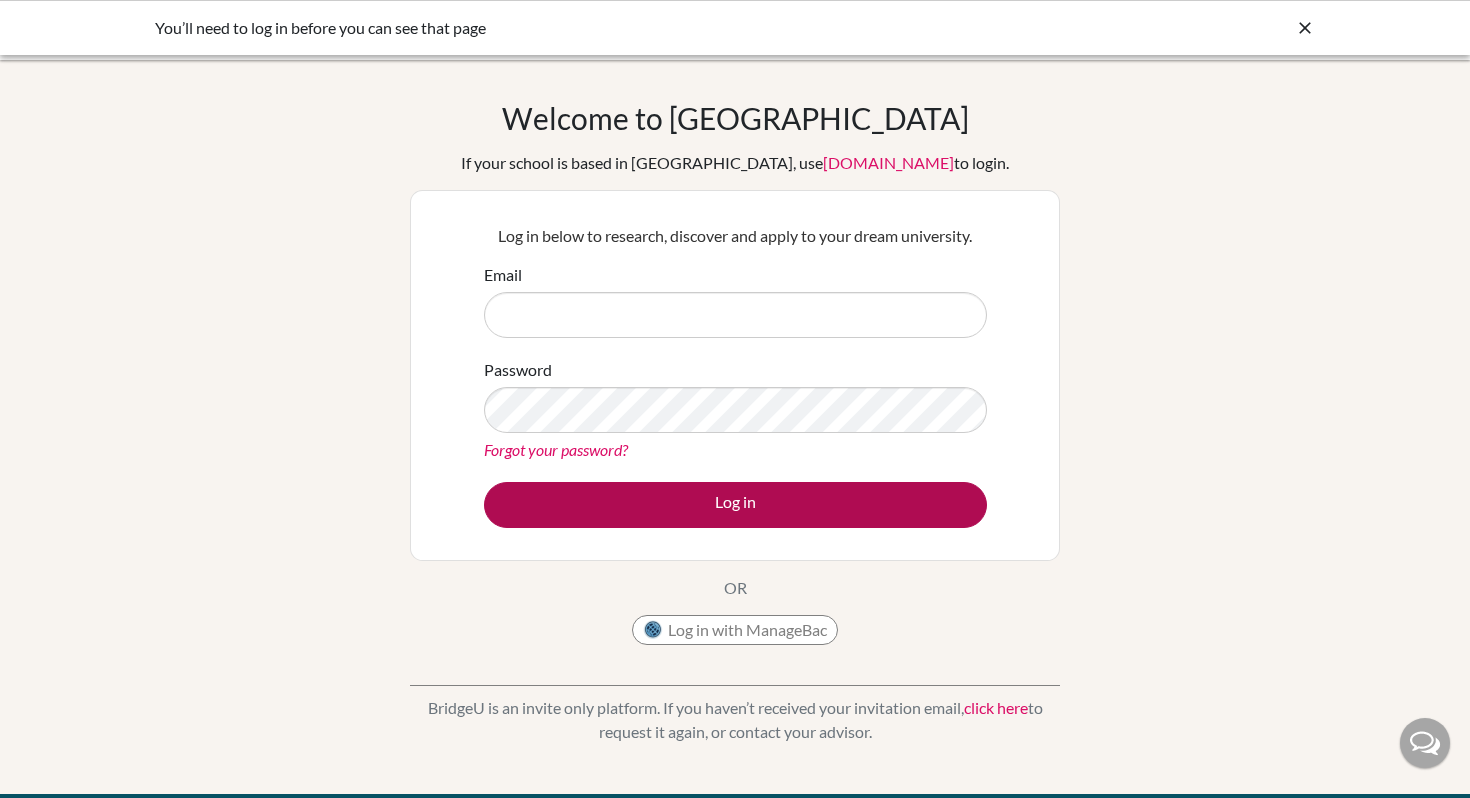 scroll, scrollTop: 0, scrollLeft: 0, axis: both 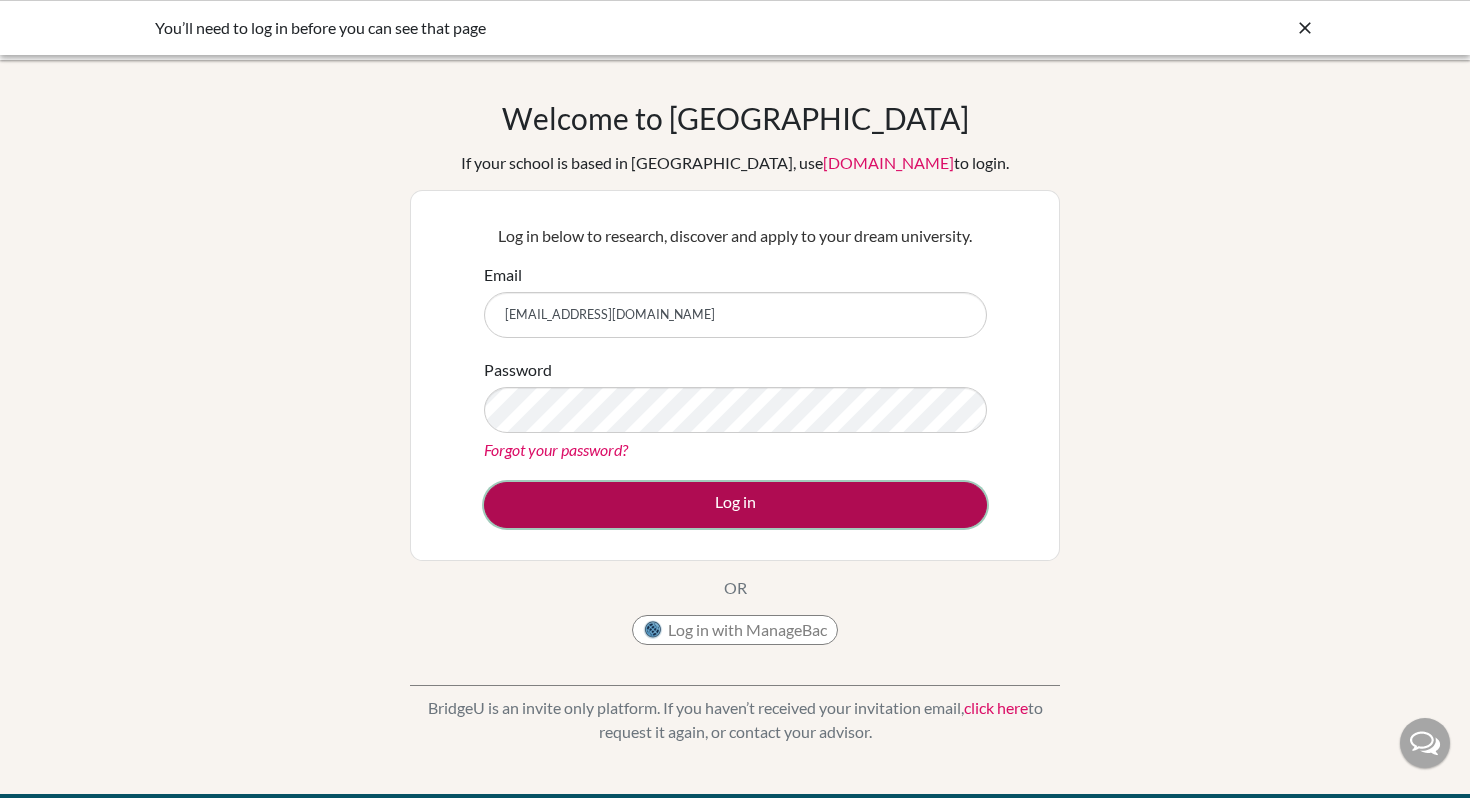 click on "Log in" at bounding box center [735, 505] 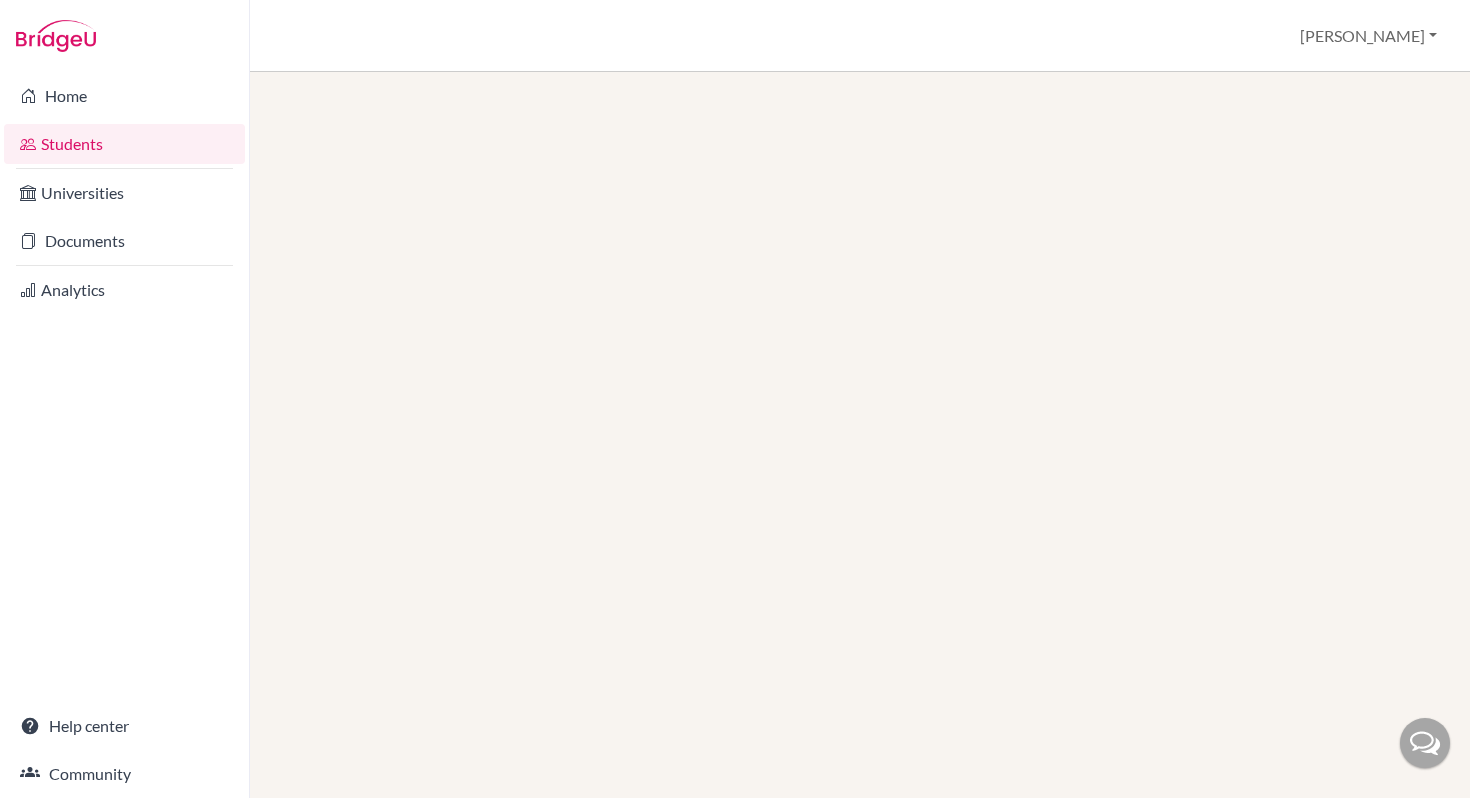 scroll, scrollTop: 0, scrollLeft: 0, axis: both 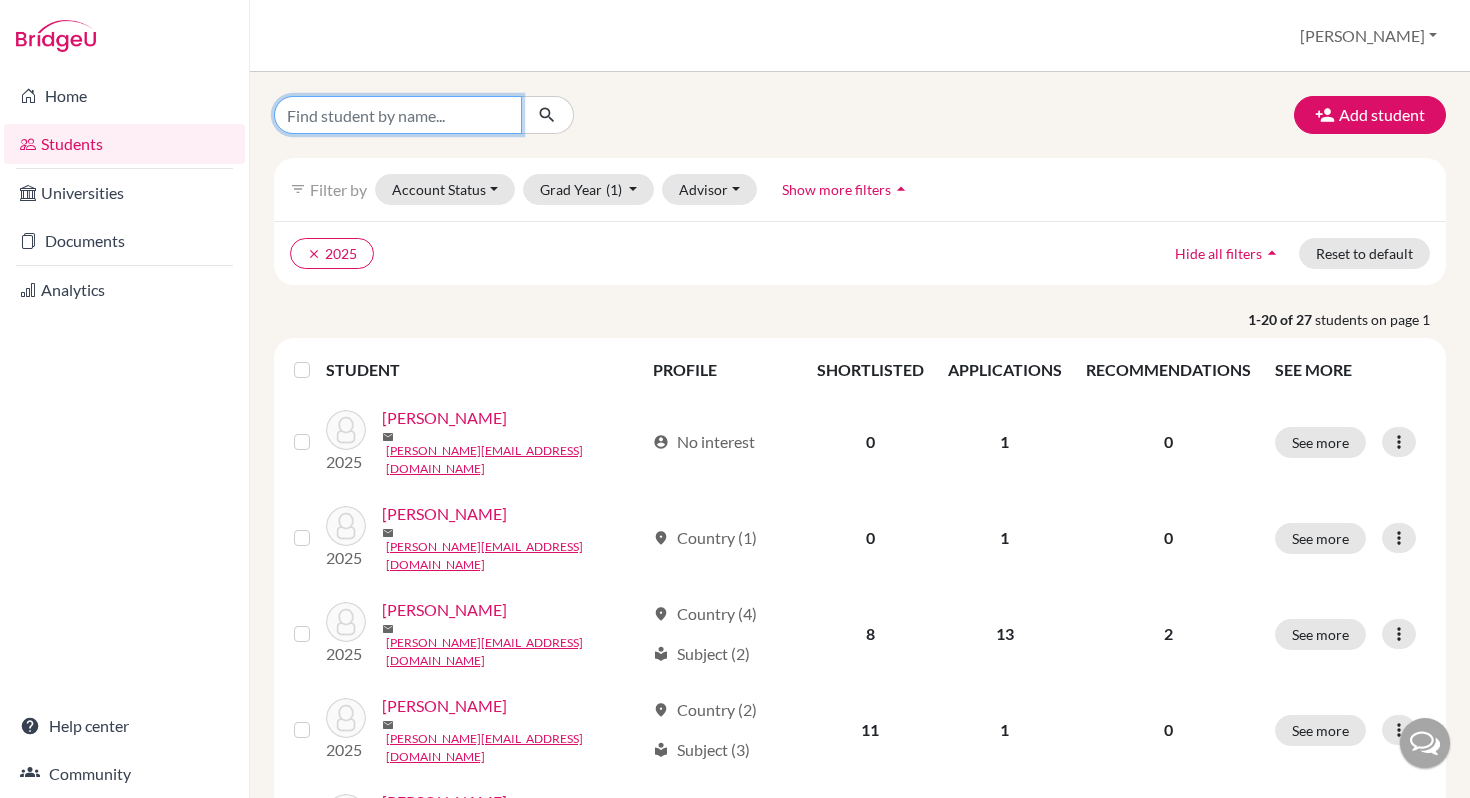 click at bounding box center [398, 115] 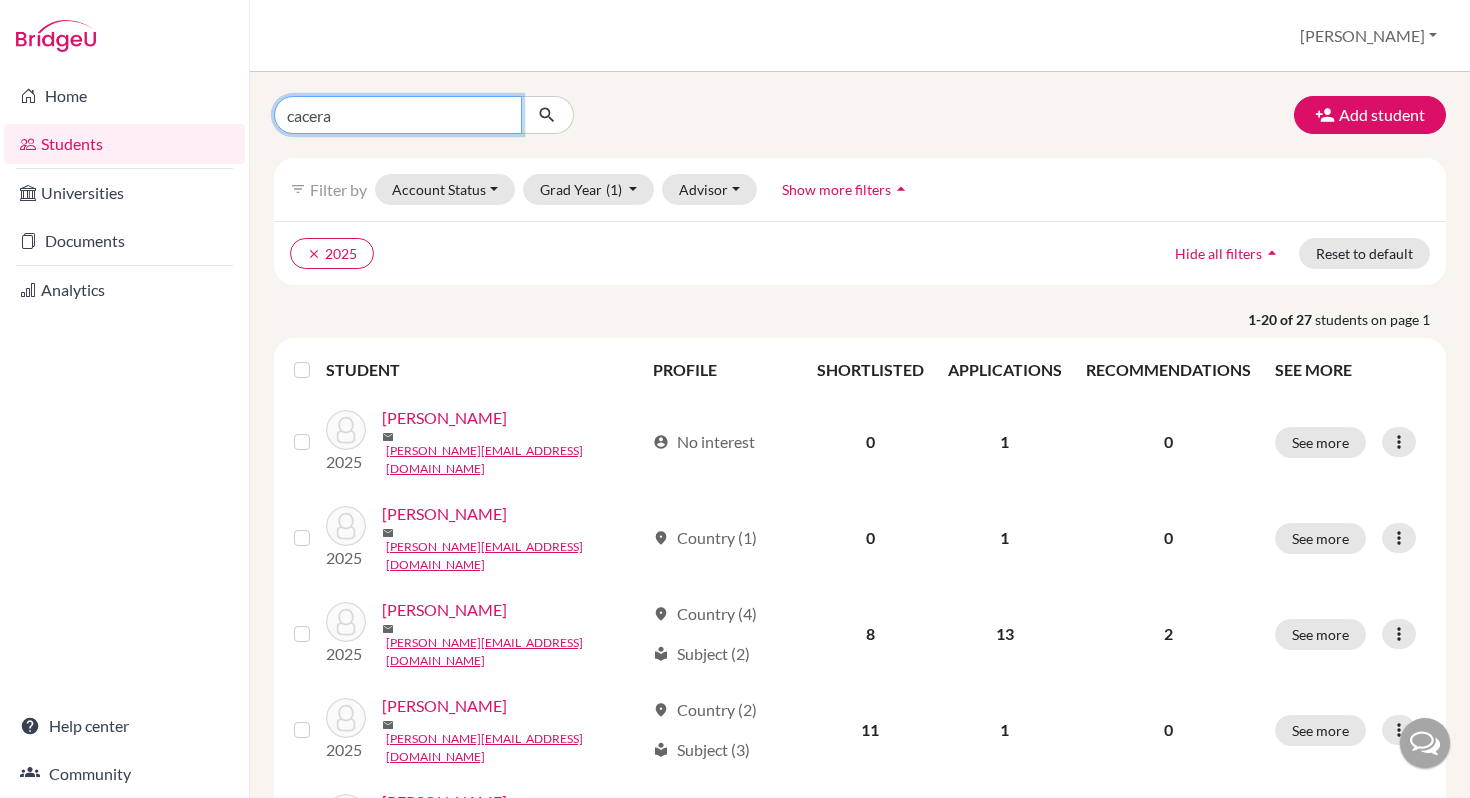 type on "caceras" 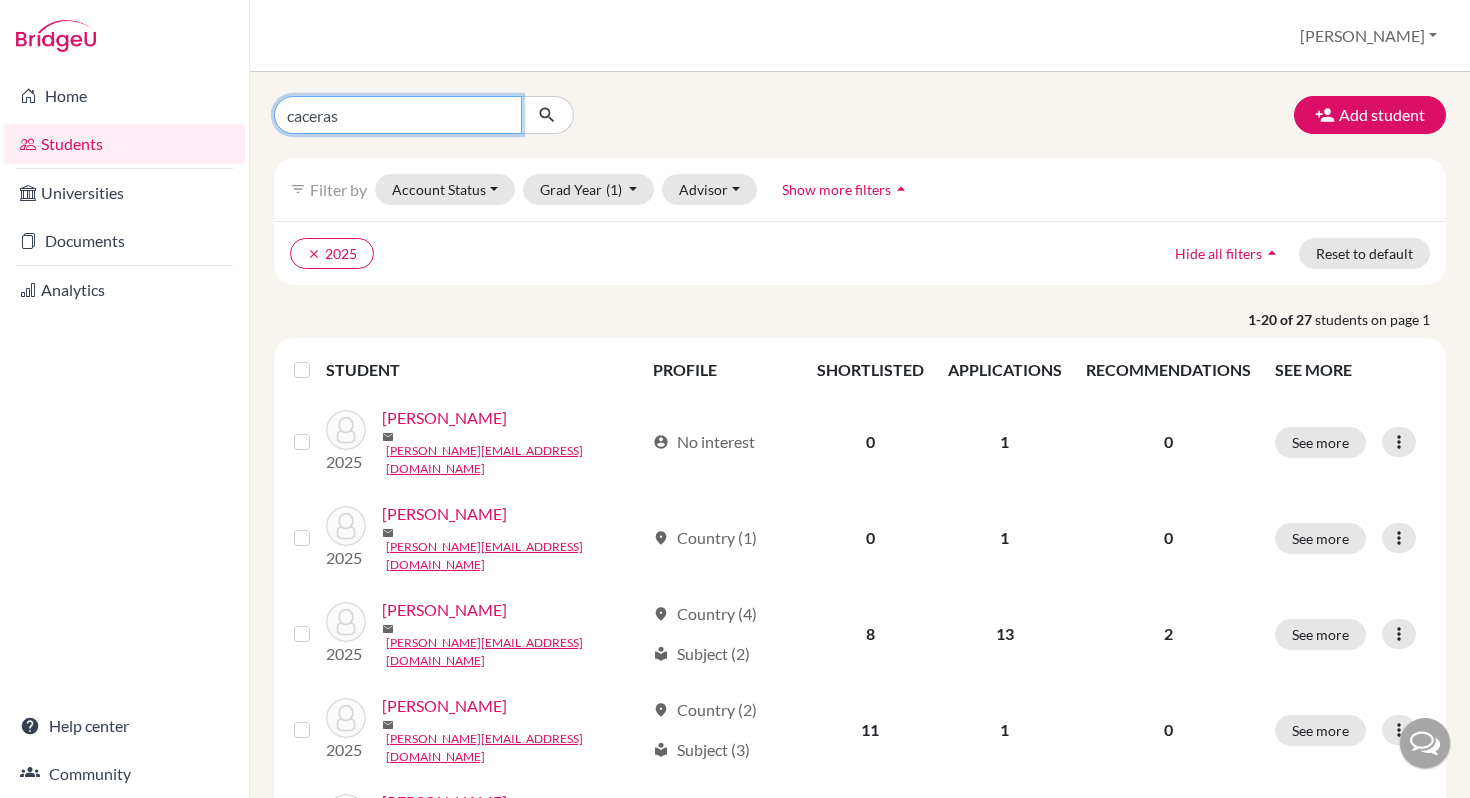 click at bounding box center (547, 115) 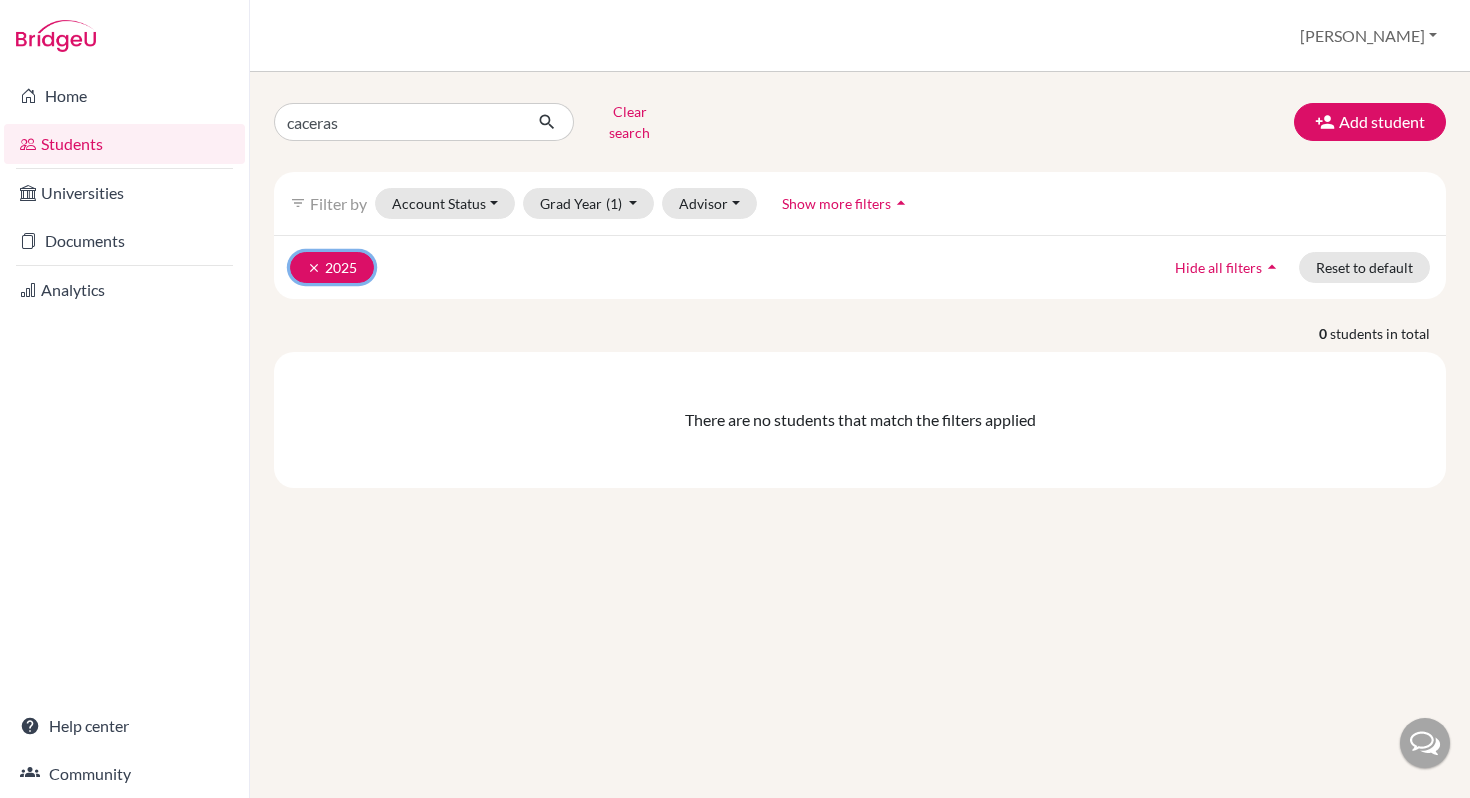 click on "clear" at bounding box center [314, 268] 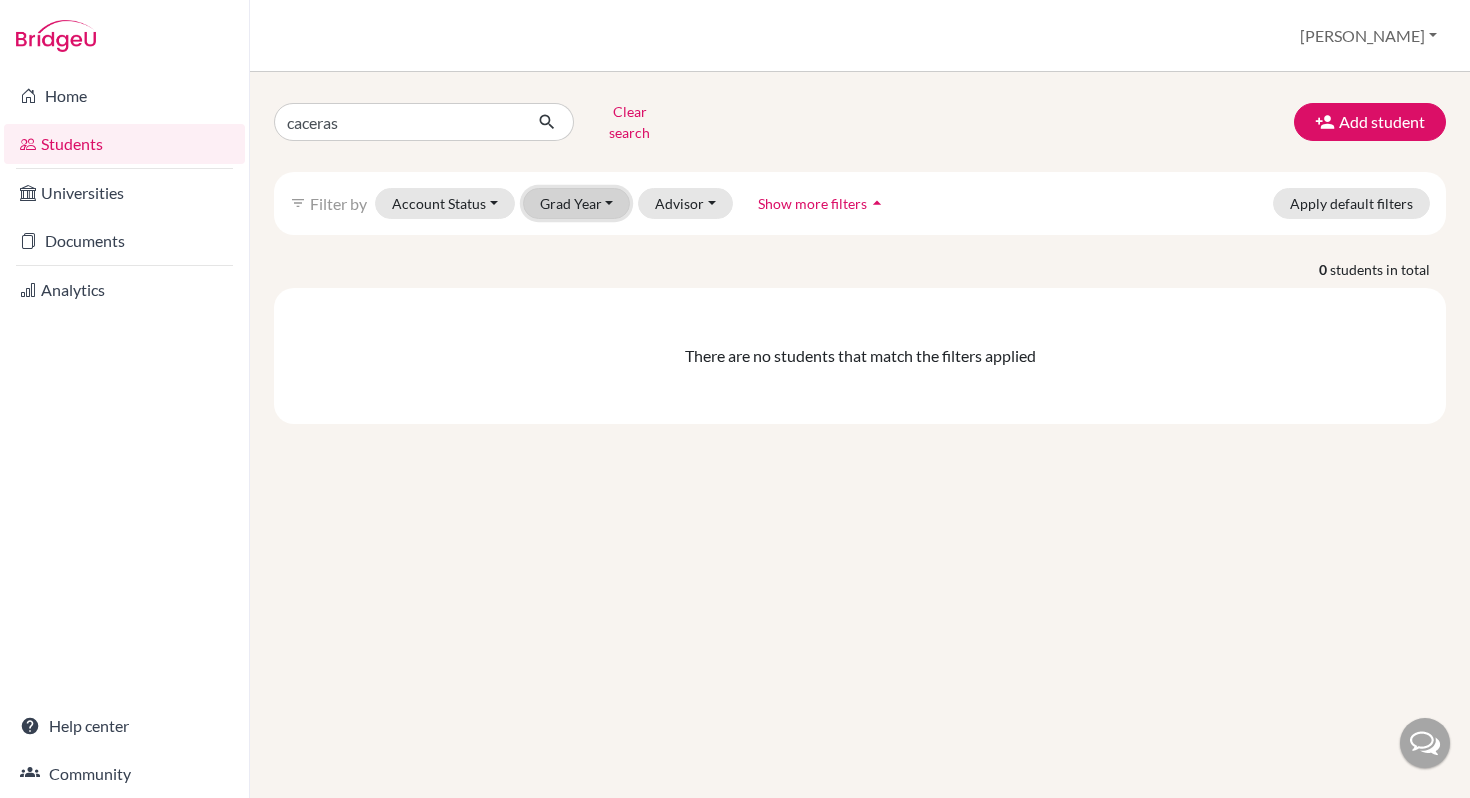 click on "Grad Year" at bounding box center [577, 203] 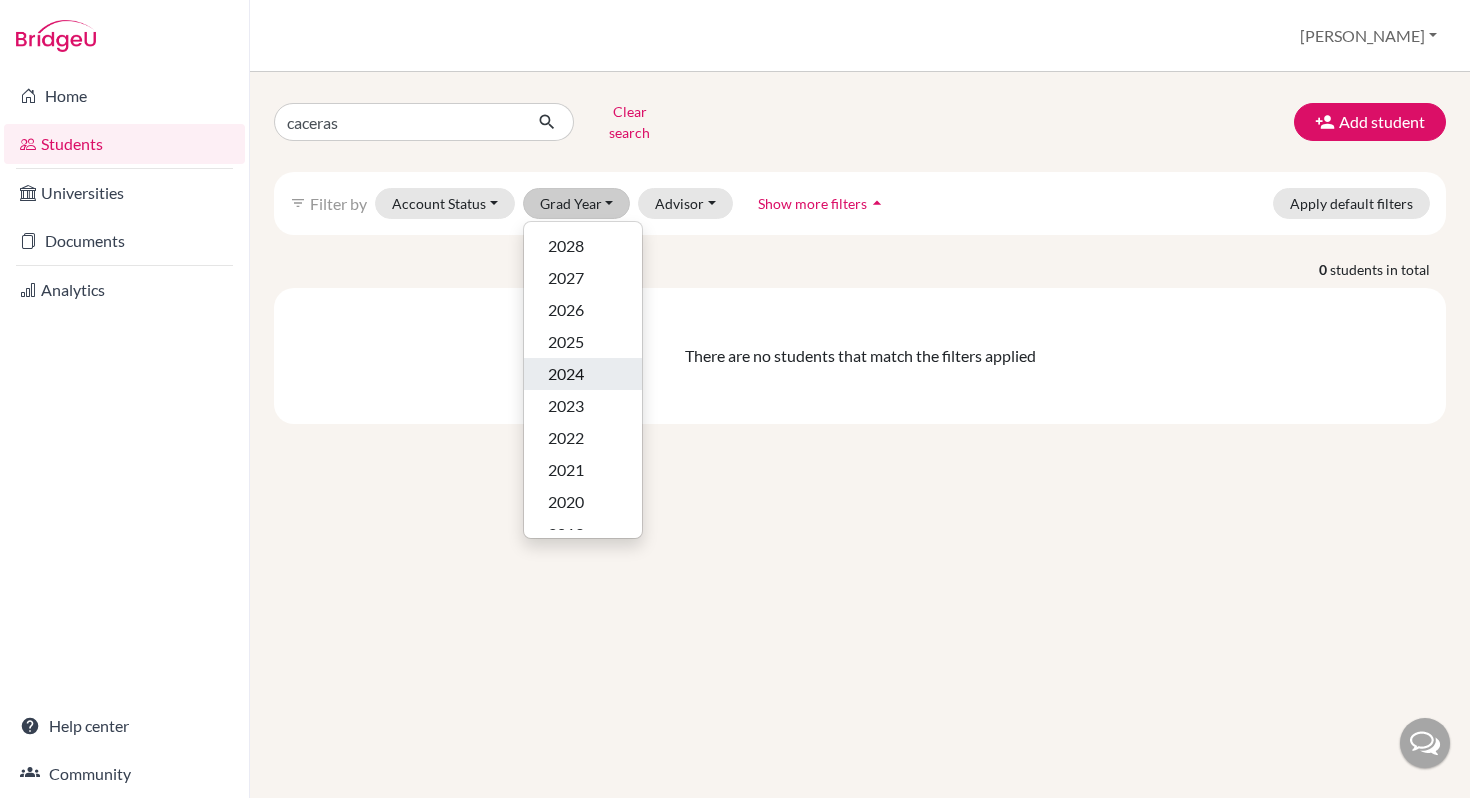 click on "2024" at bounding box center [566, 374] 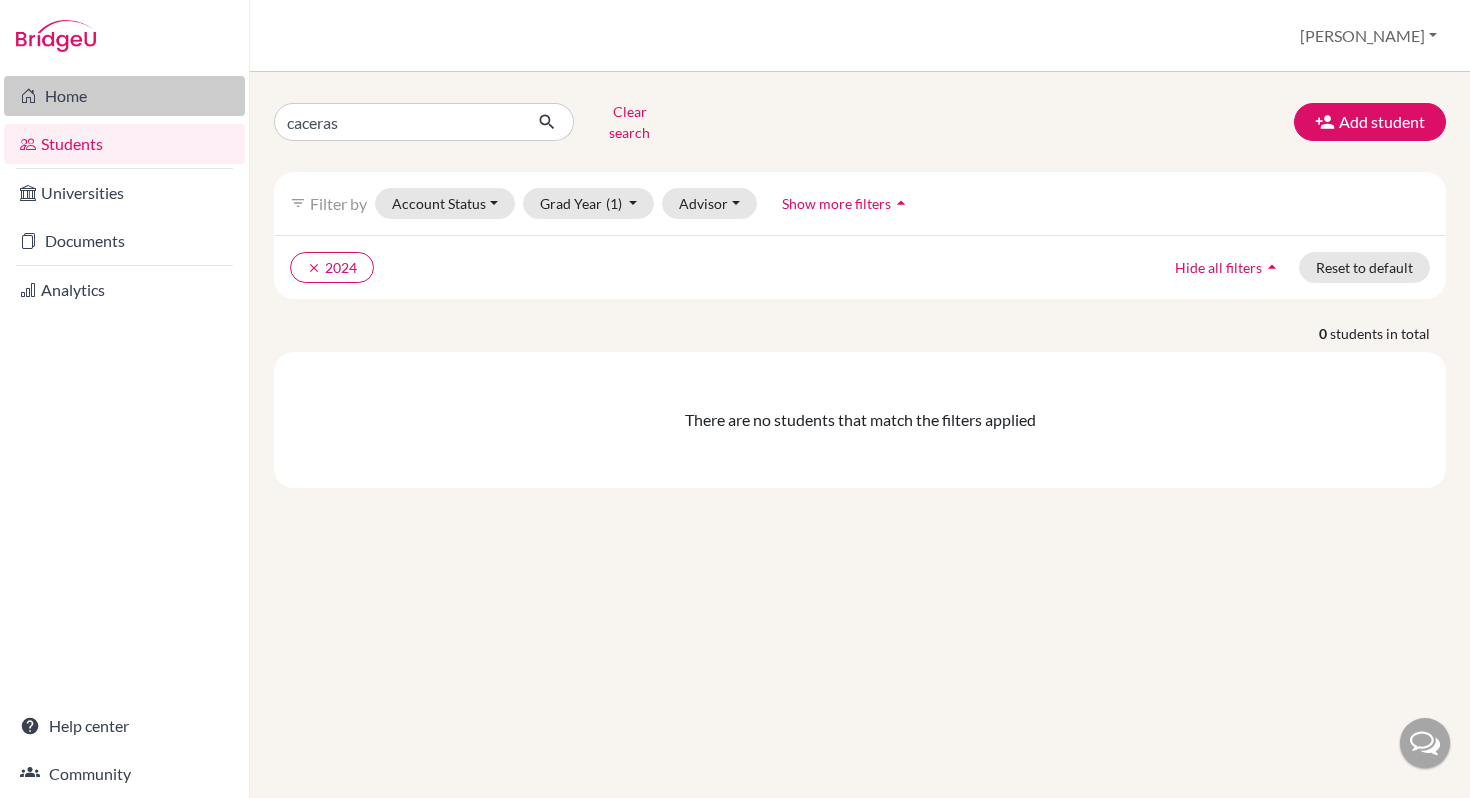 click on "Home" at bounding box center (124, 96) 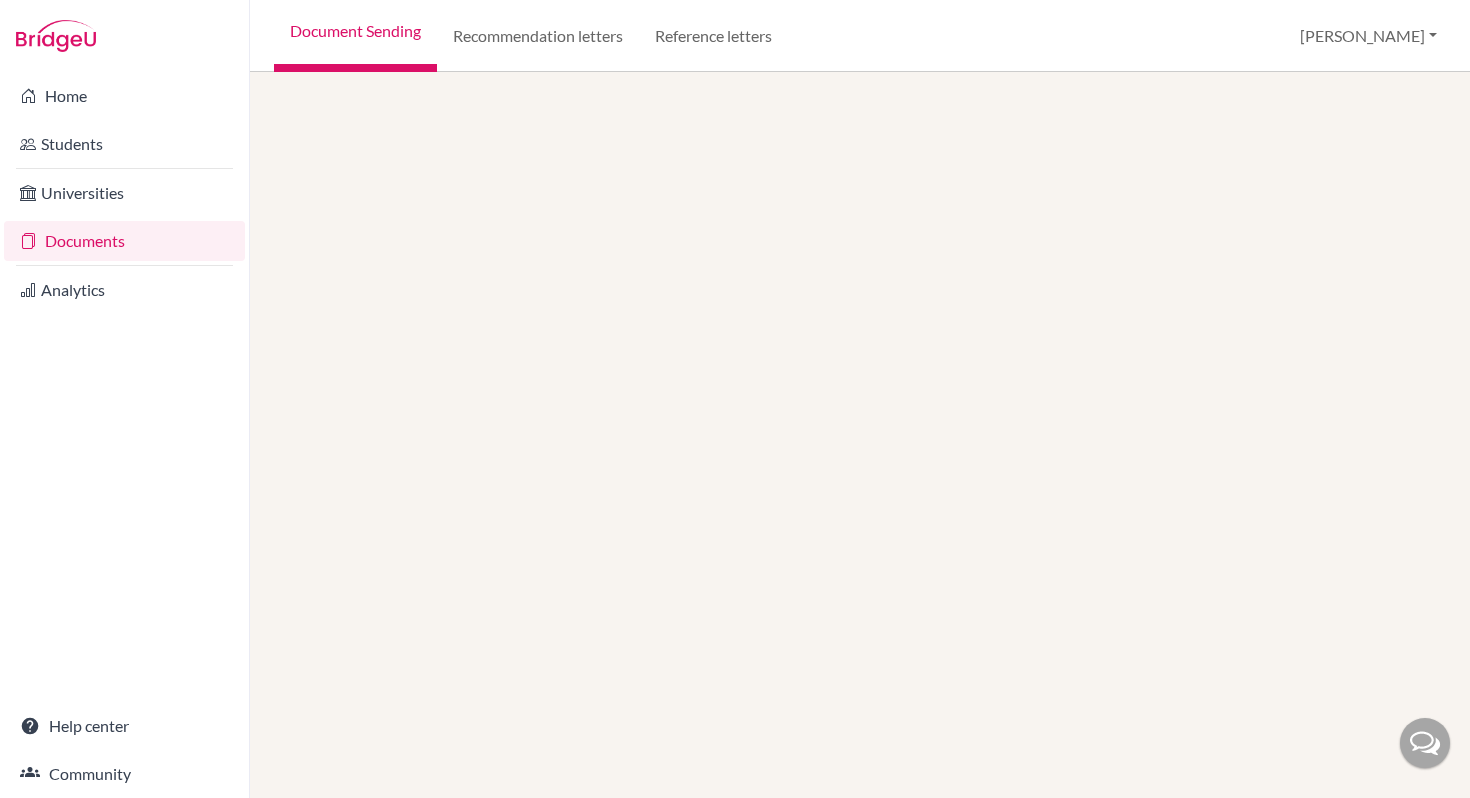 scroll, scrollTop: 0, scrollLeft: 0, axis: both 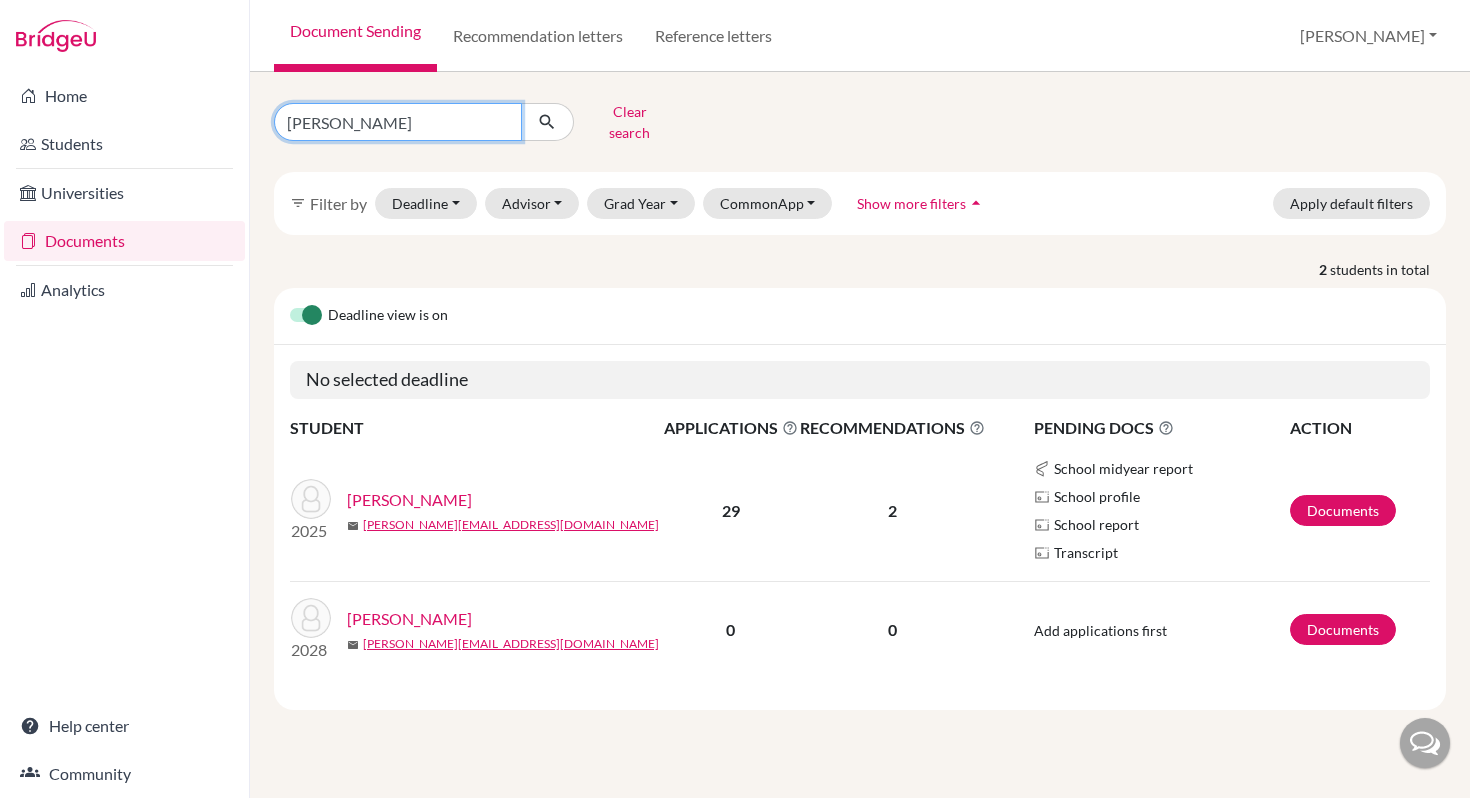 click on "bernales" at bounding box center [398, 122] 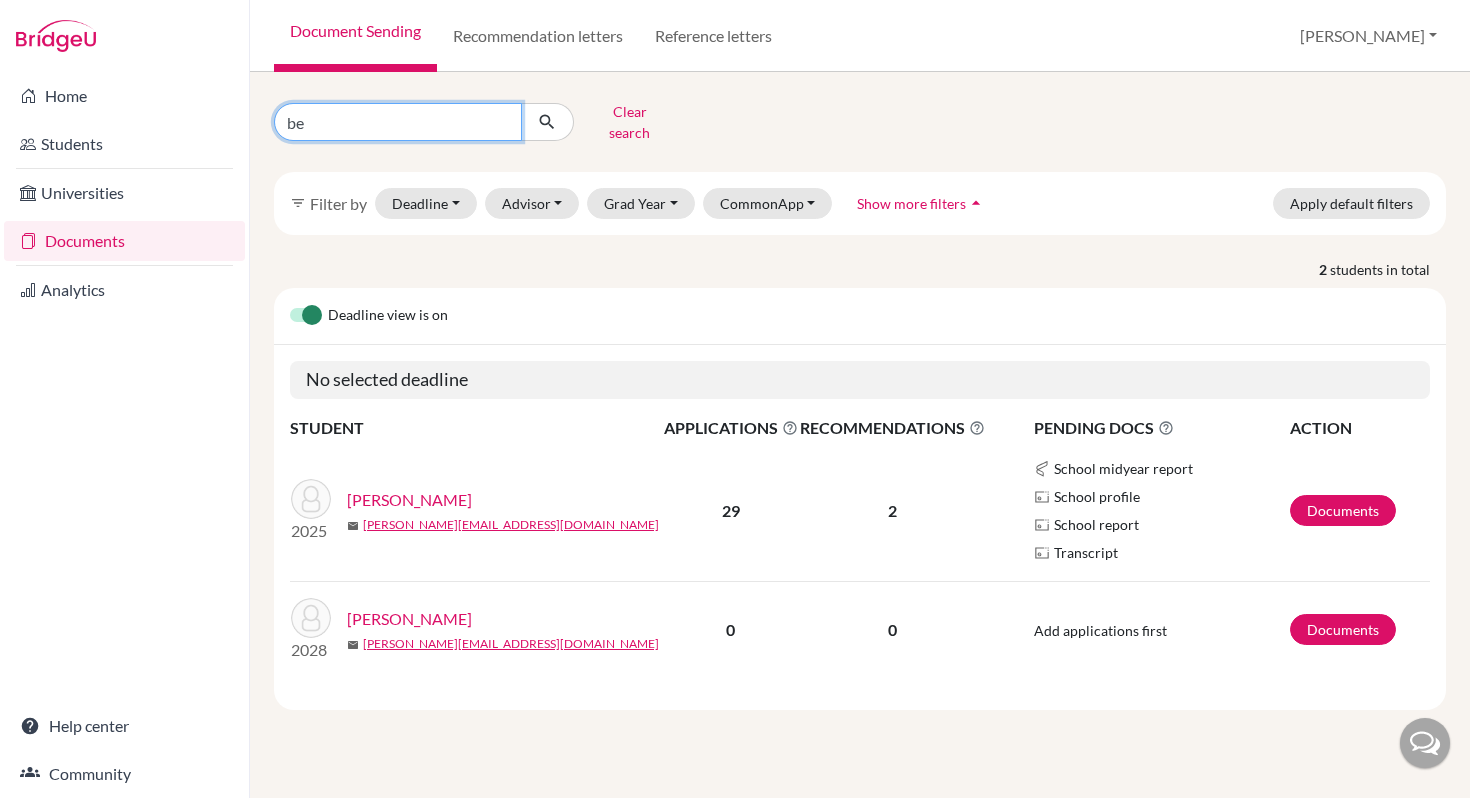type on "b" 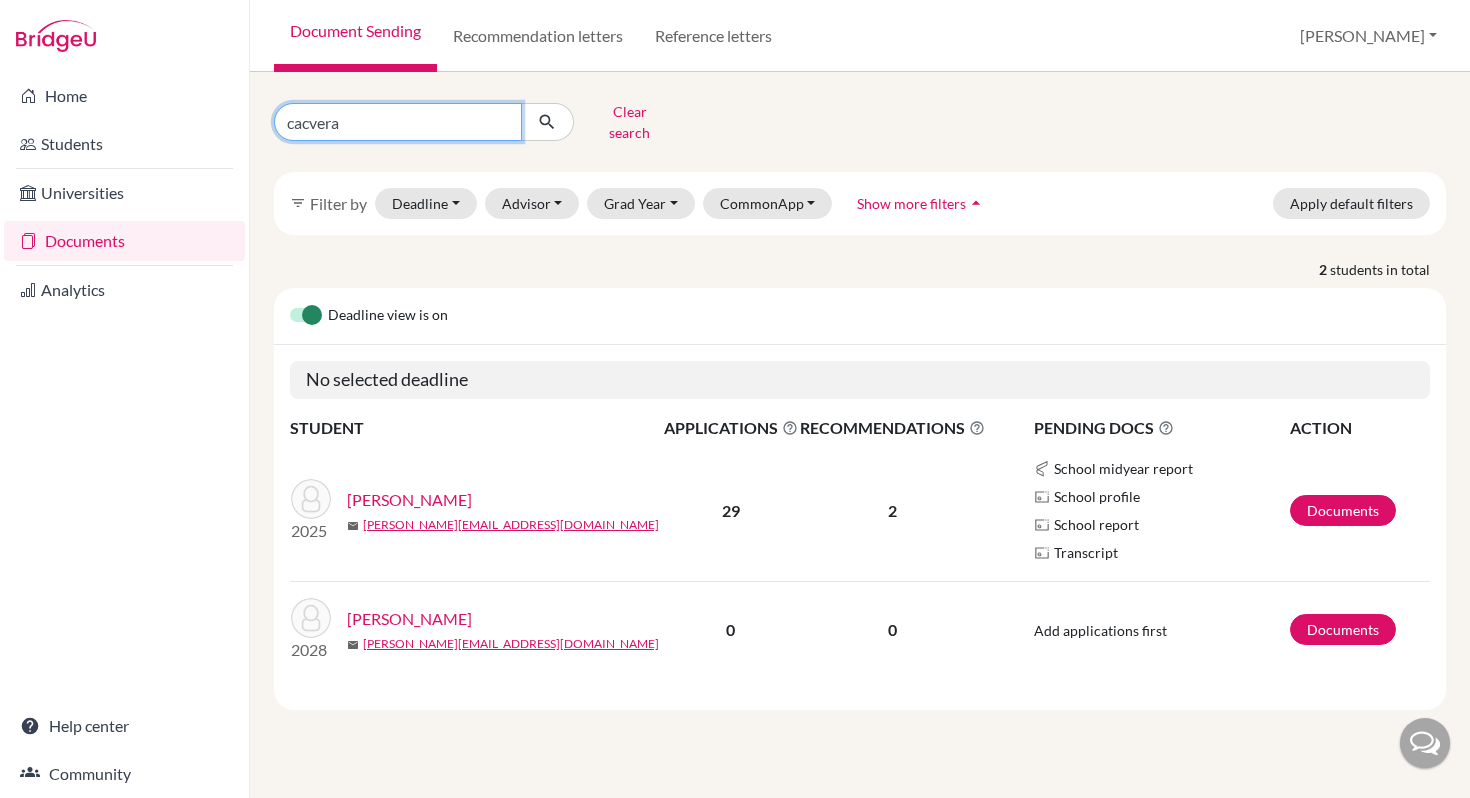 type on "cacveras" 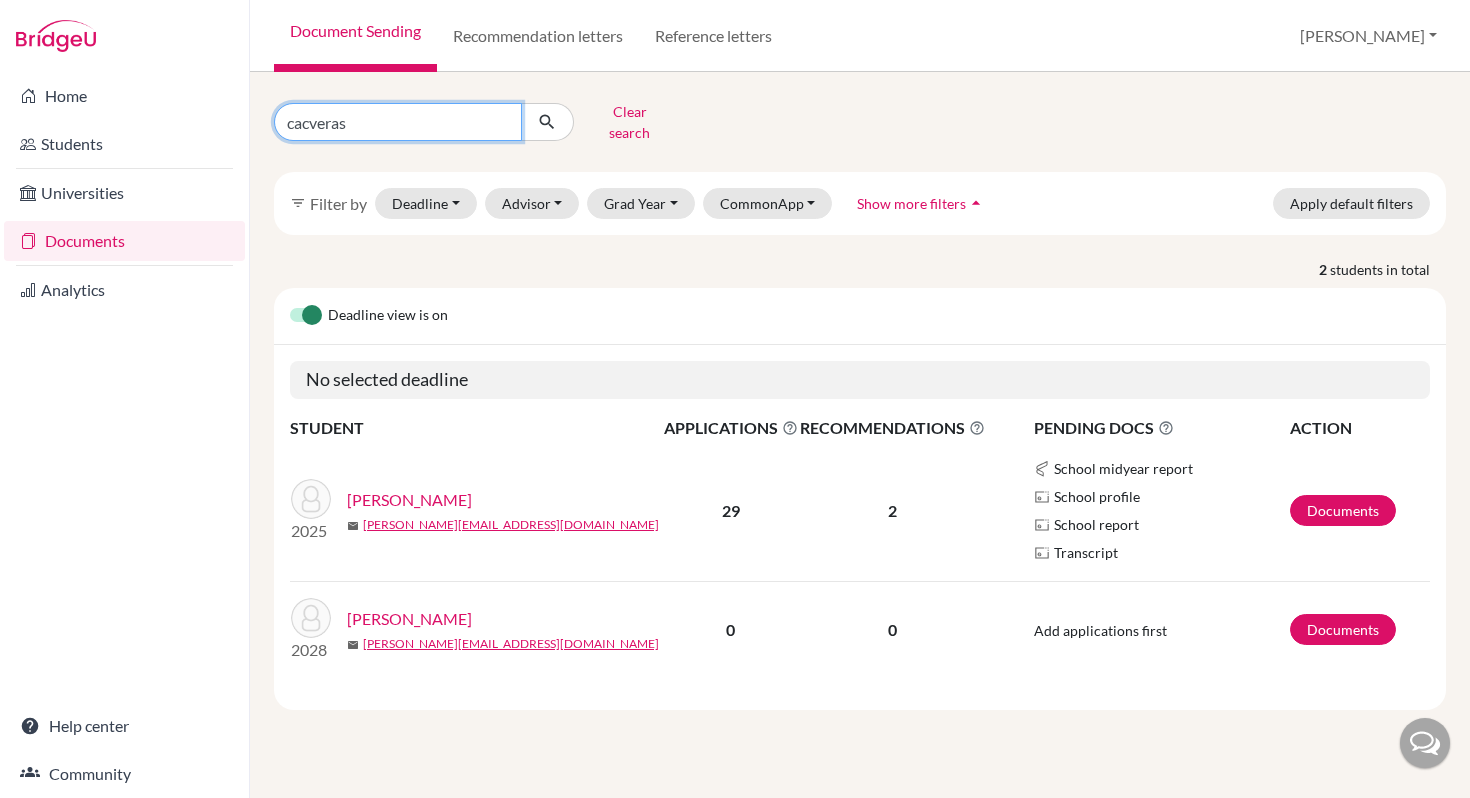 click at bounding box center [547, 122] 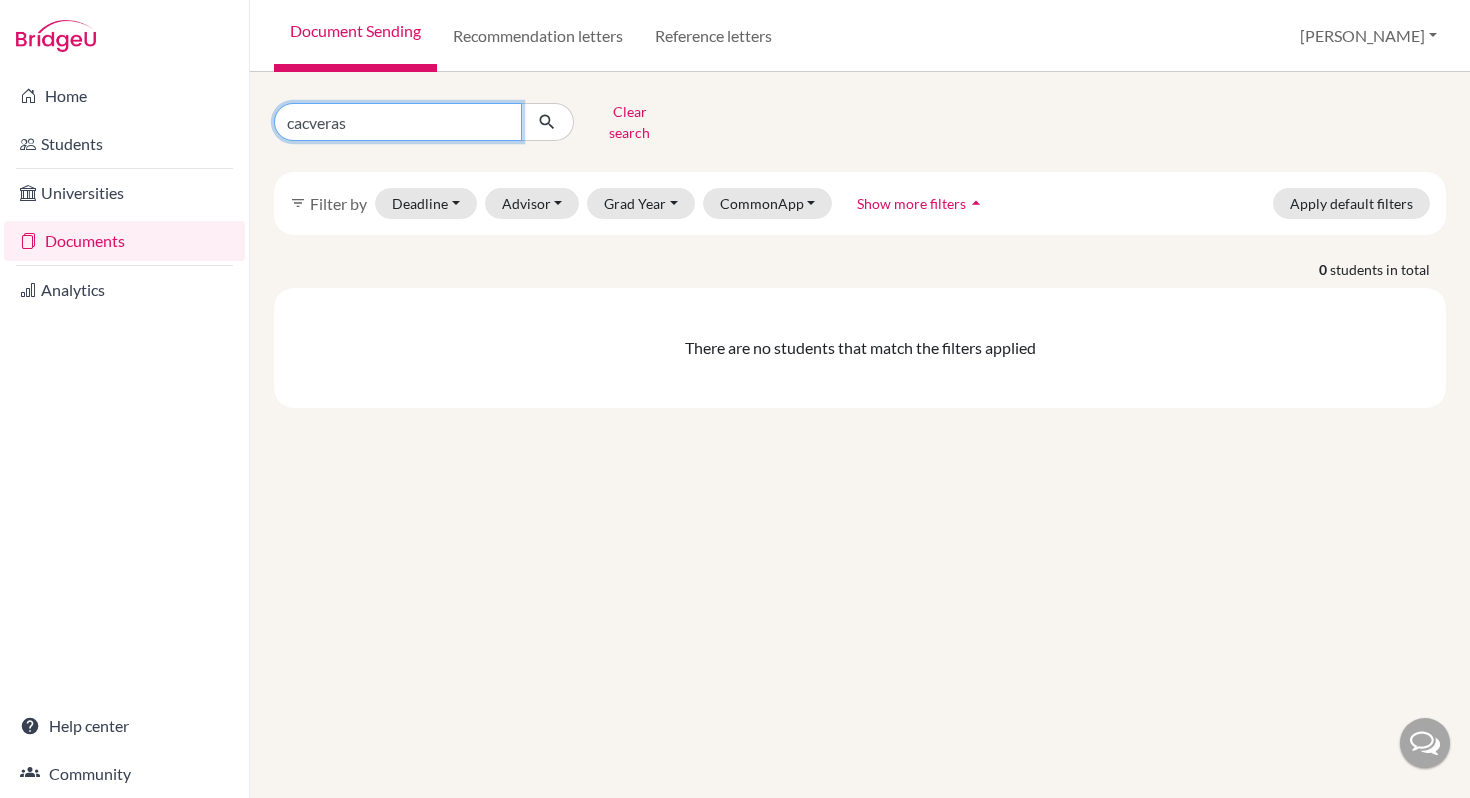 click on "cacveras" at bounding box center (398, 122) 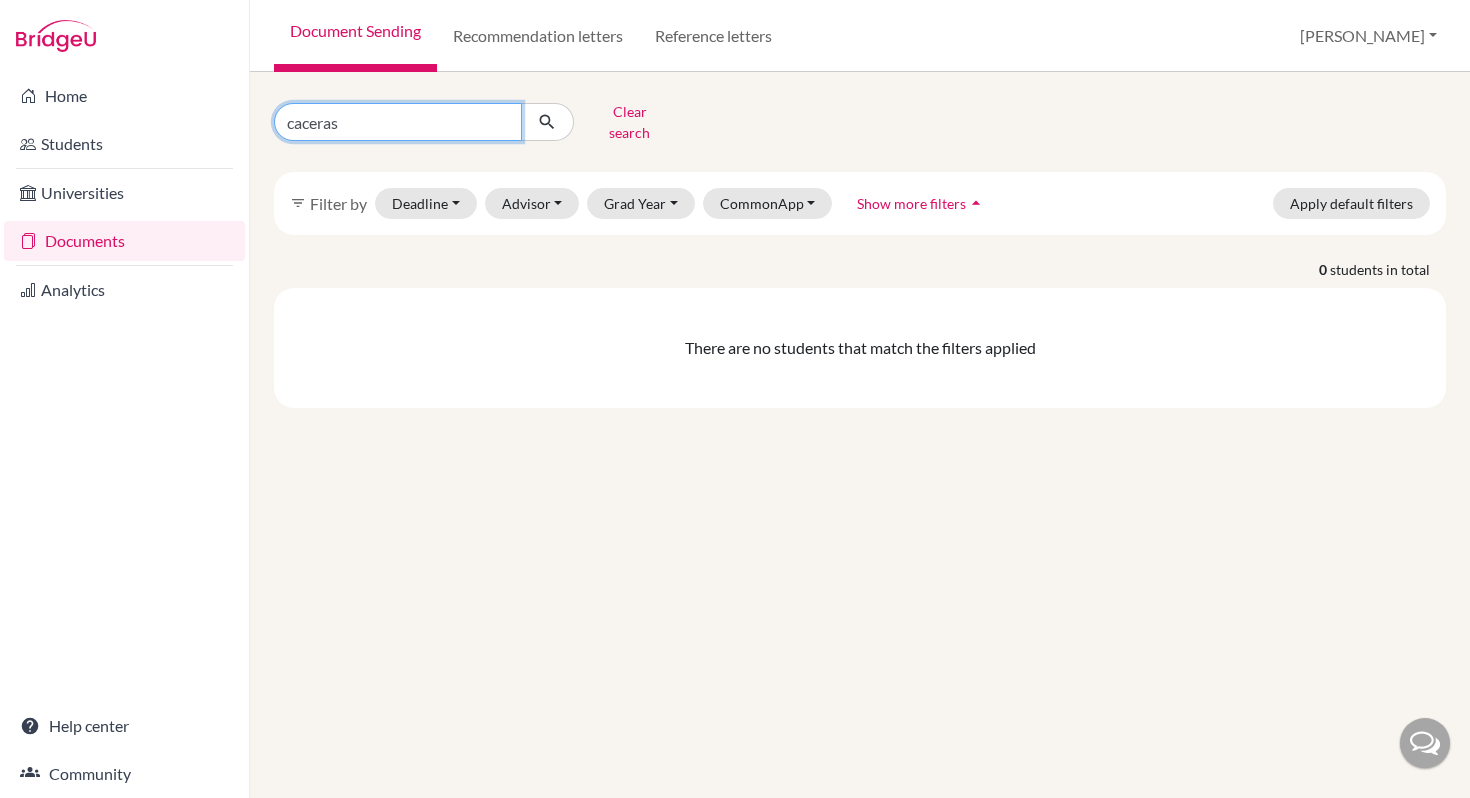 click at bounding box center [547, 122] 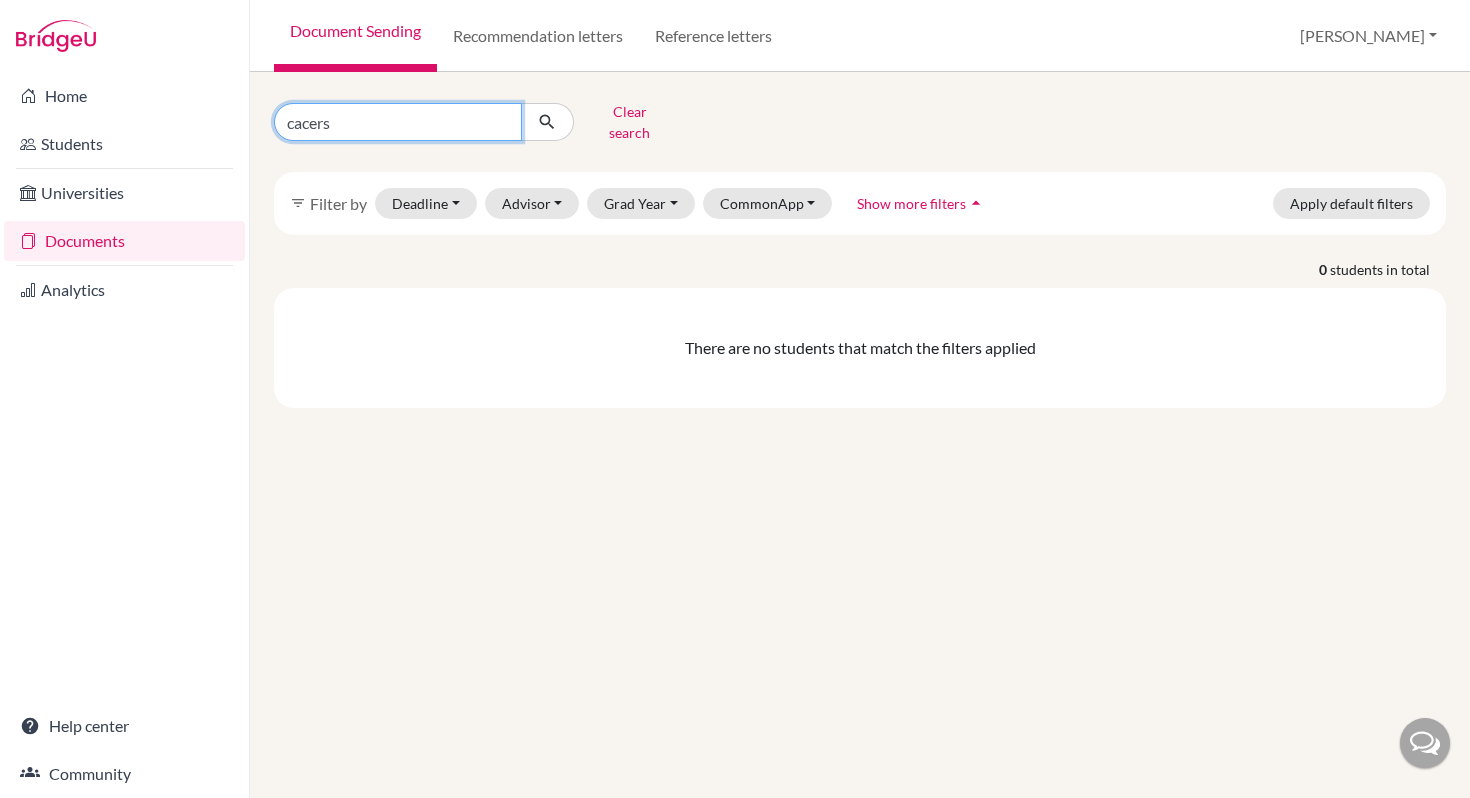 type on "caceres" 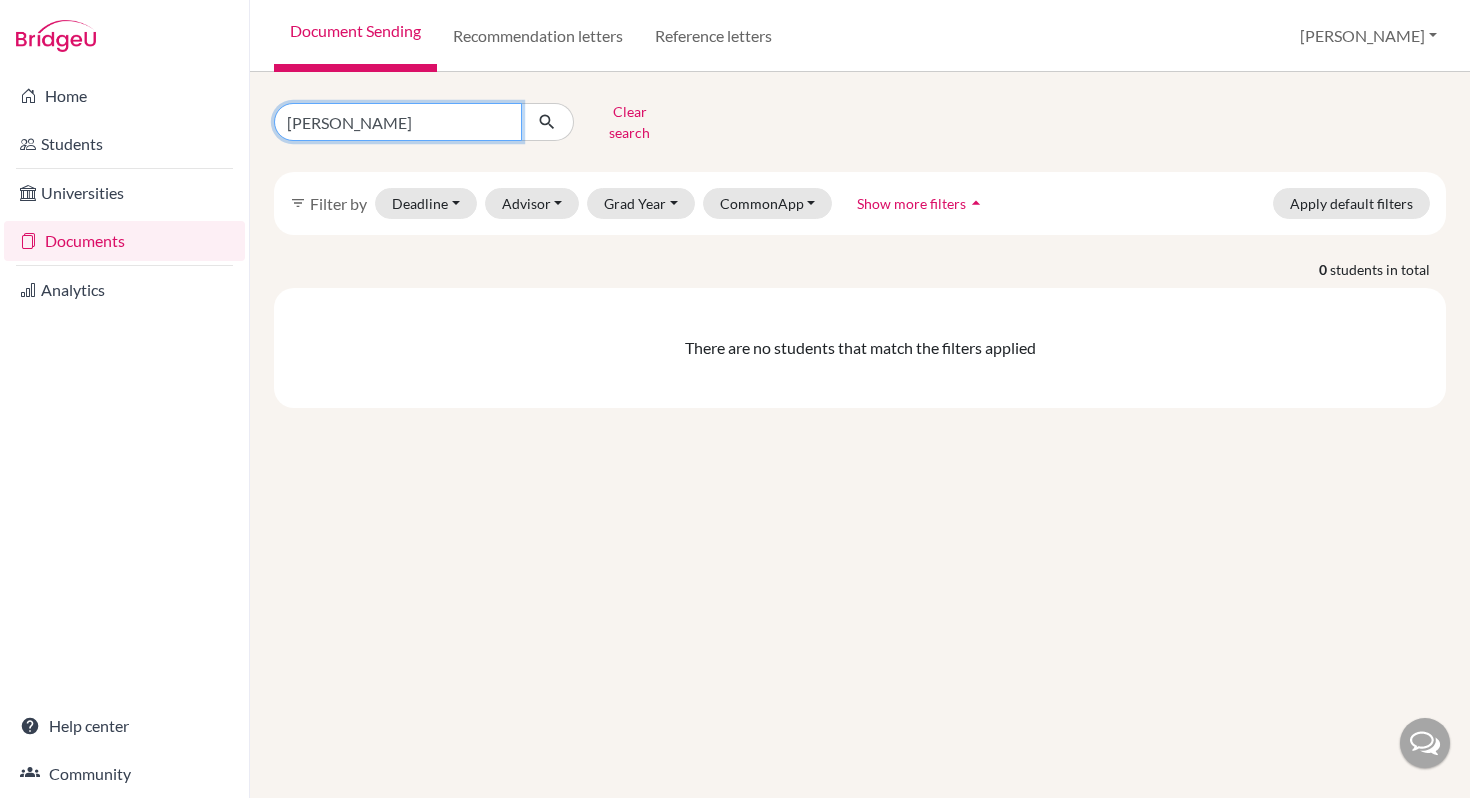 click at bounding box center [547, 122] 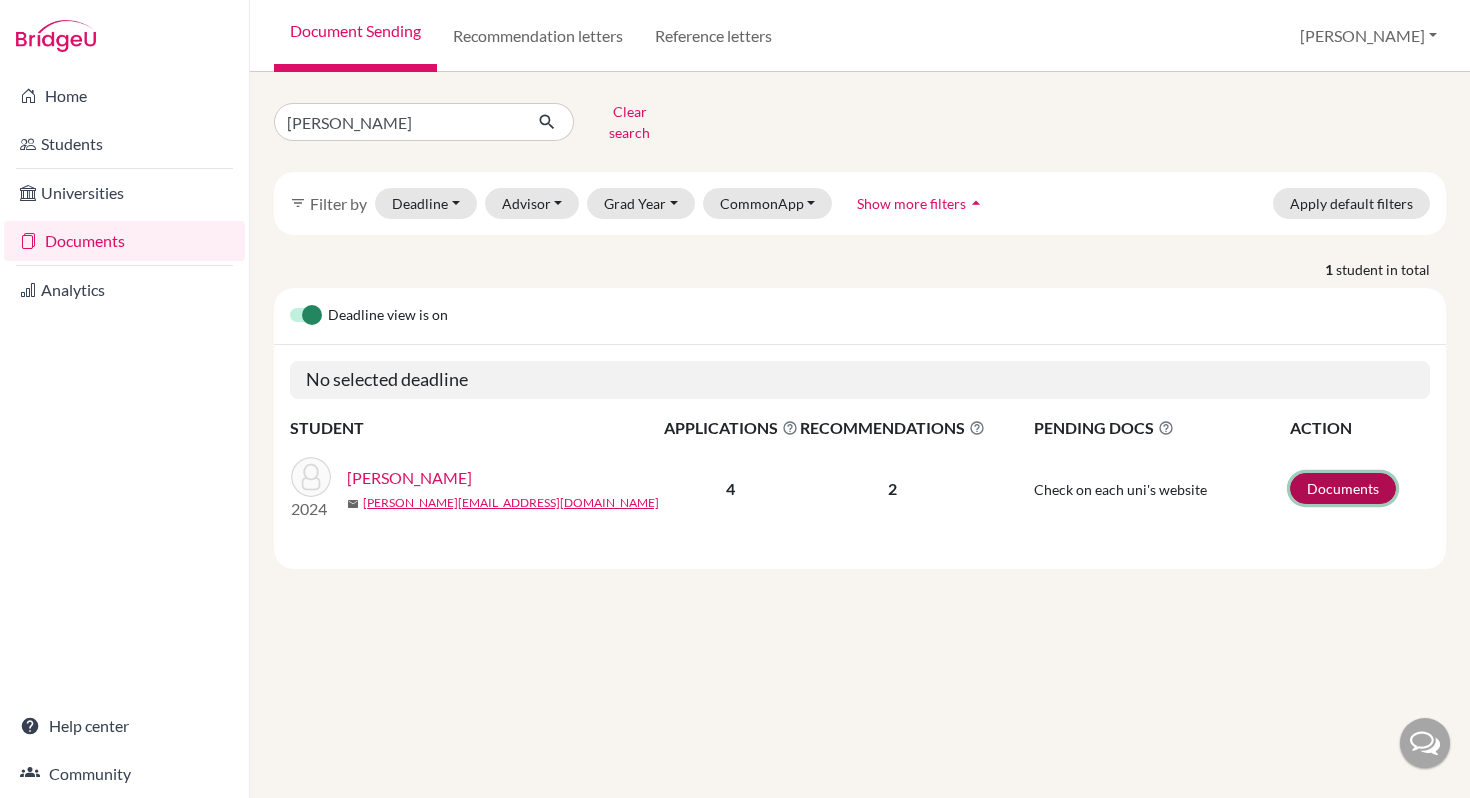 click on "Documents" at bounding box center (1343, 488) 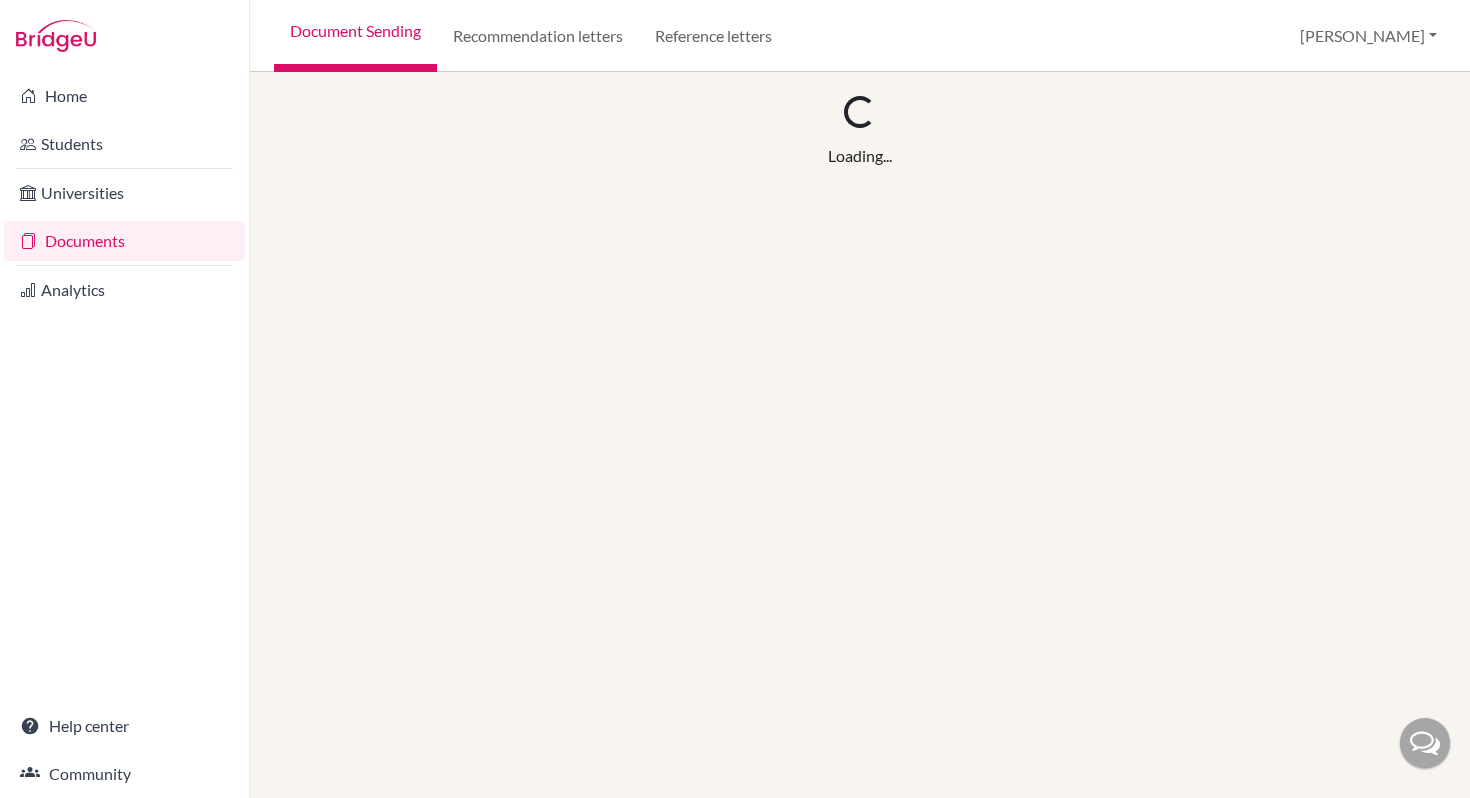 scroll, scrollTop: 0, scrollLeft: 0, axis: both 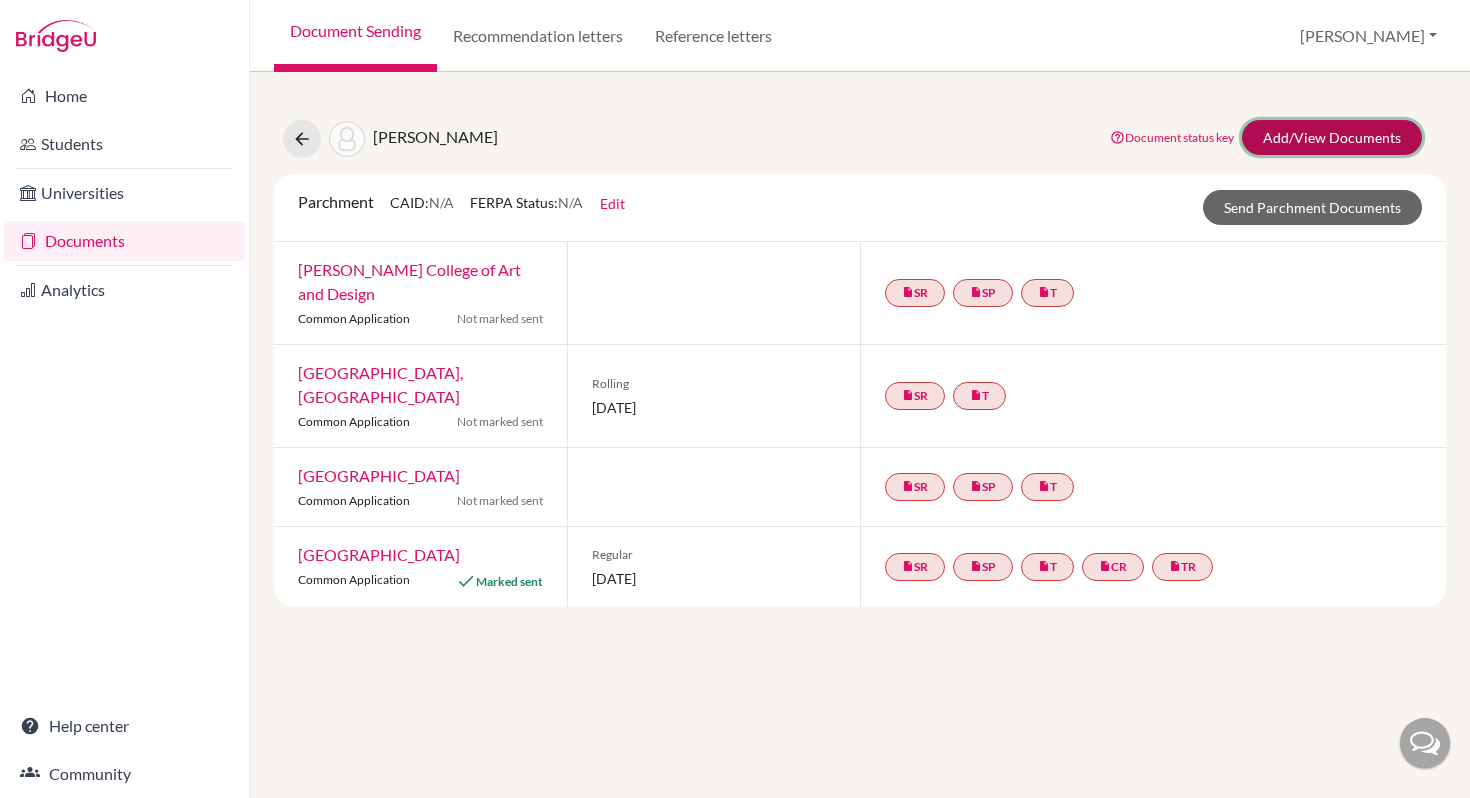 click on "Add/View Documents" at bounding box center [1332, 137] 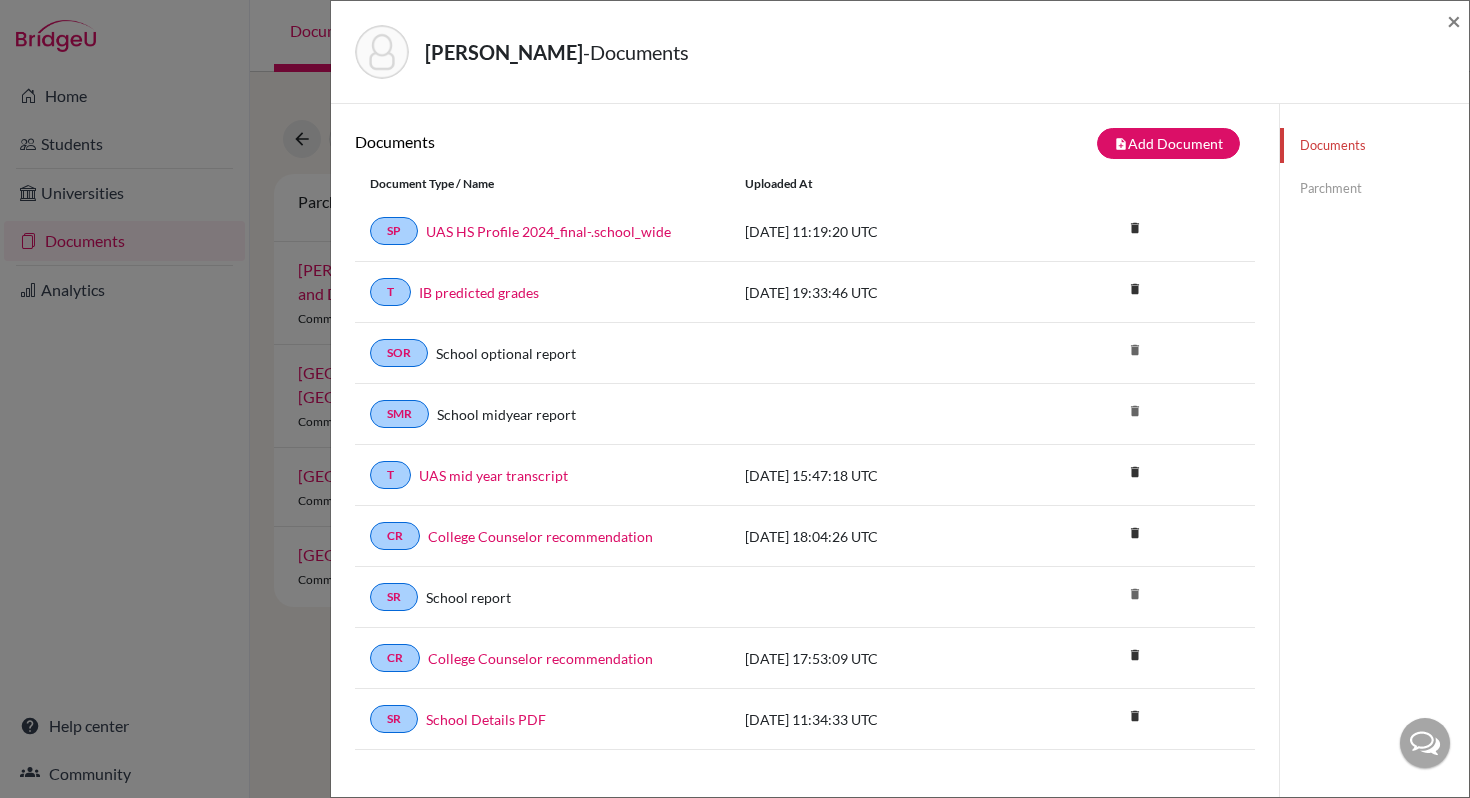 scroll, scrollTop: 48, scrollLeft: 0, axis: vertical 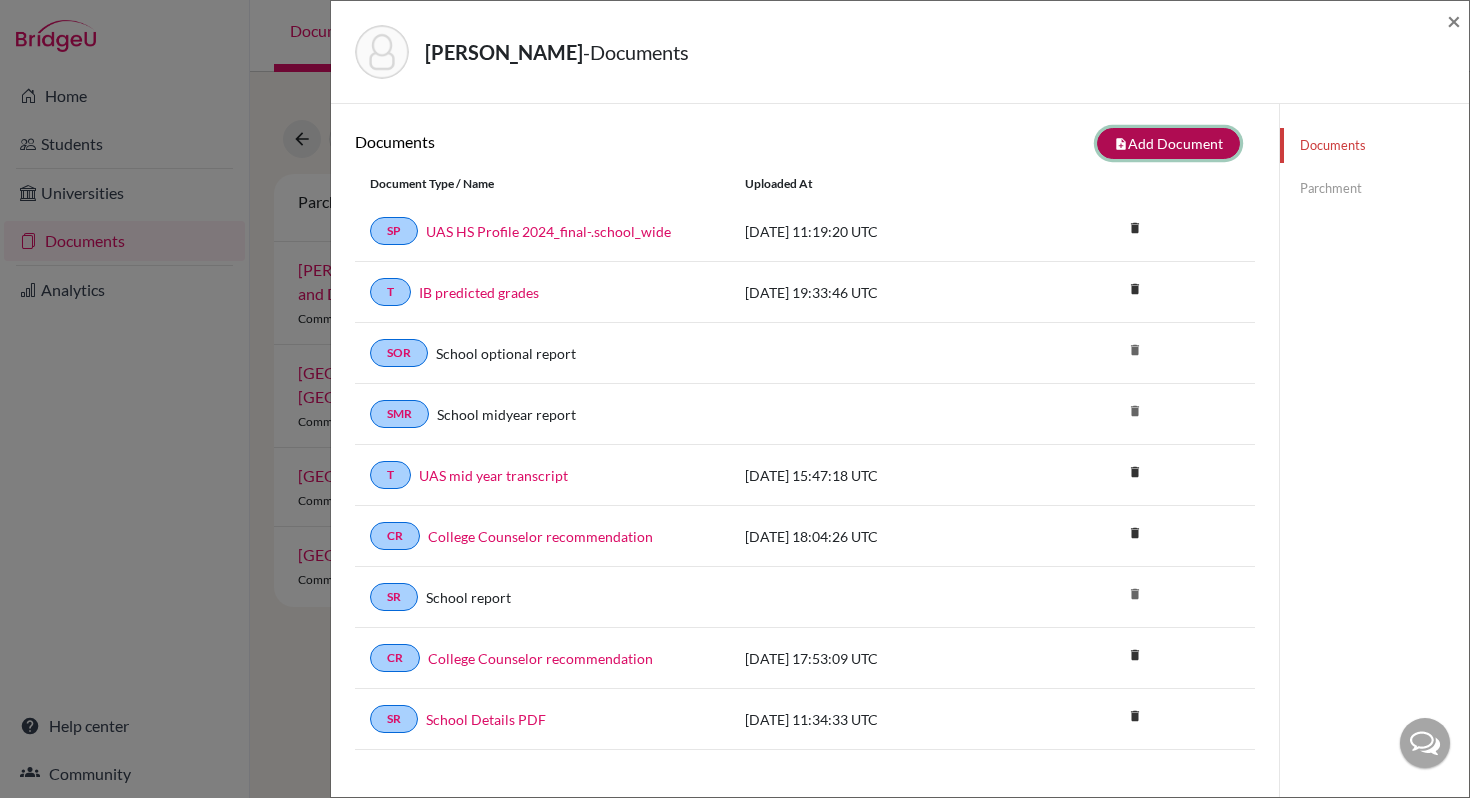click on "note_add  Add Document" at bounding box center (1168, 143) 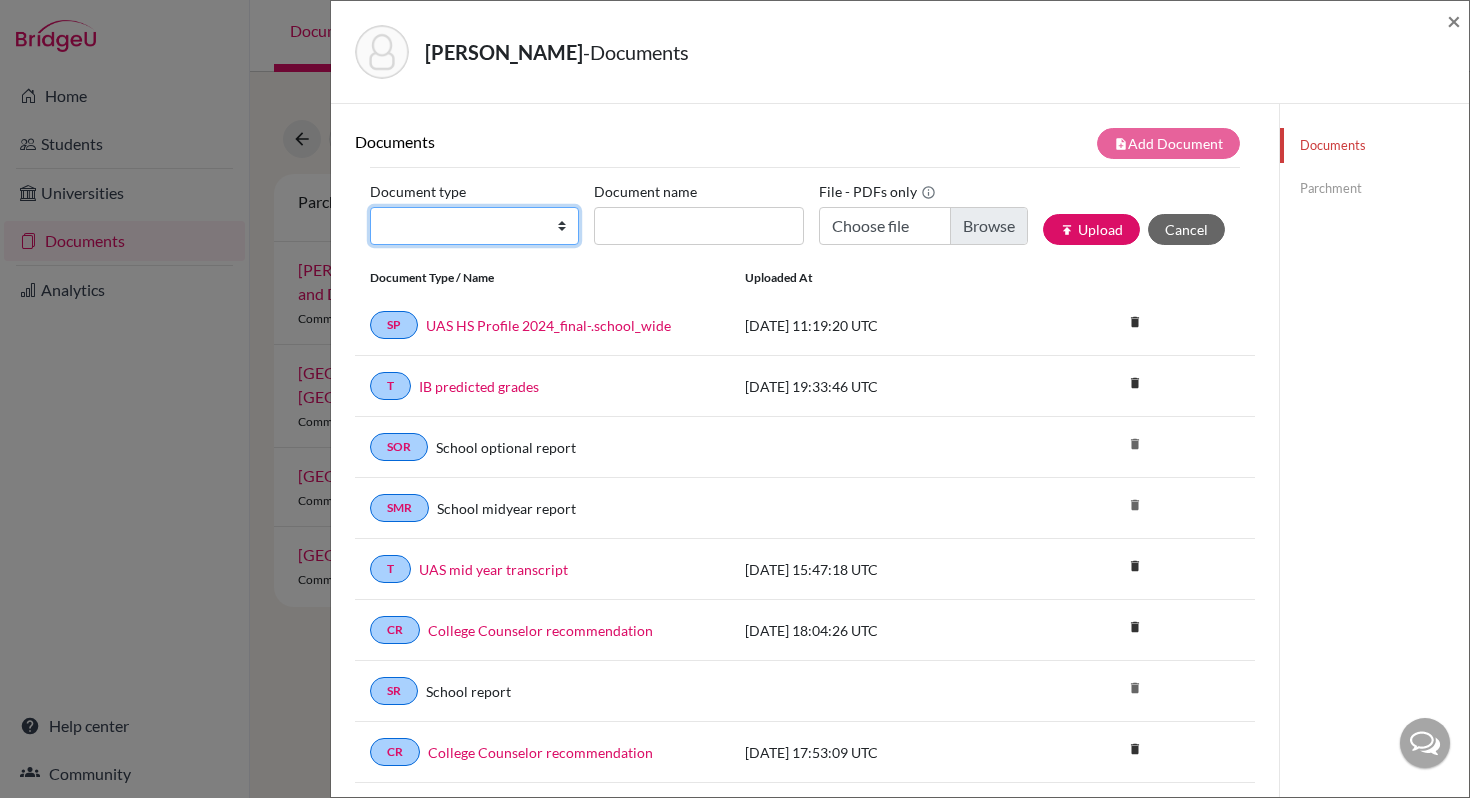 click on "Change explanation for Common App reports Counselor recommendation Fee waiver International official results School profile School report Teacher recommendation Transcript Transcript Courses Other" at bounding box center [474, 226] 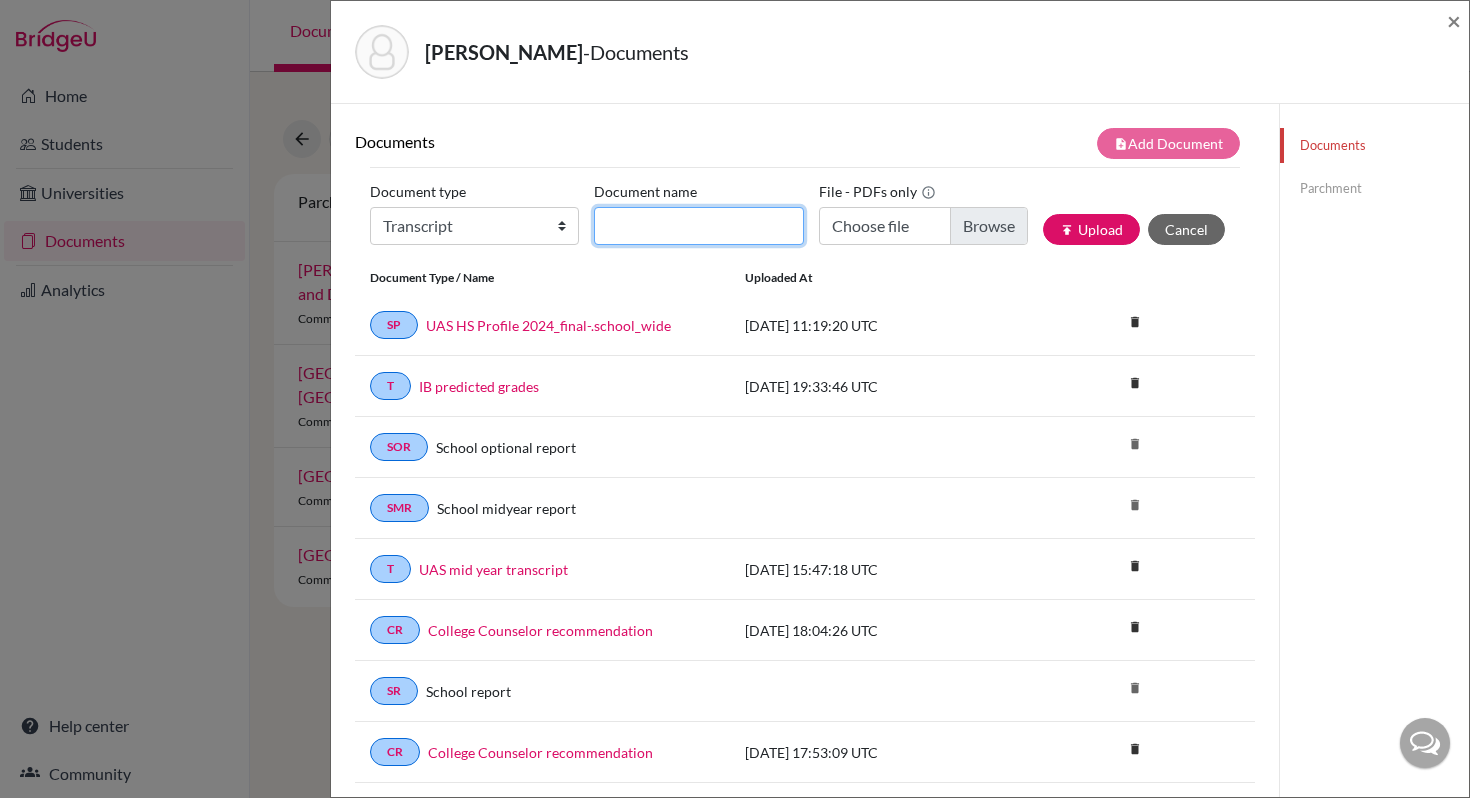 click on "Document name" 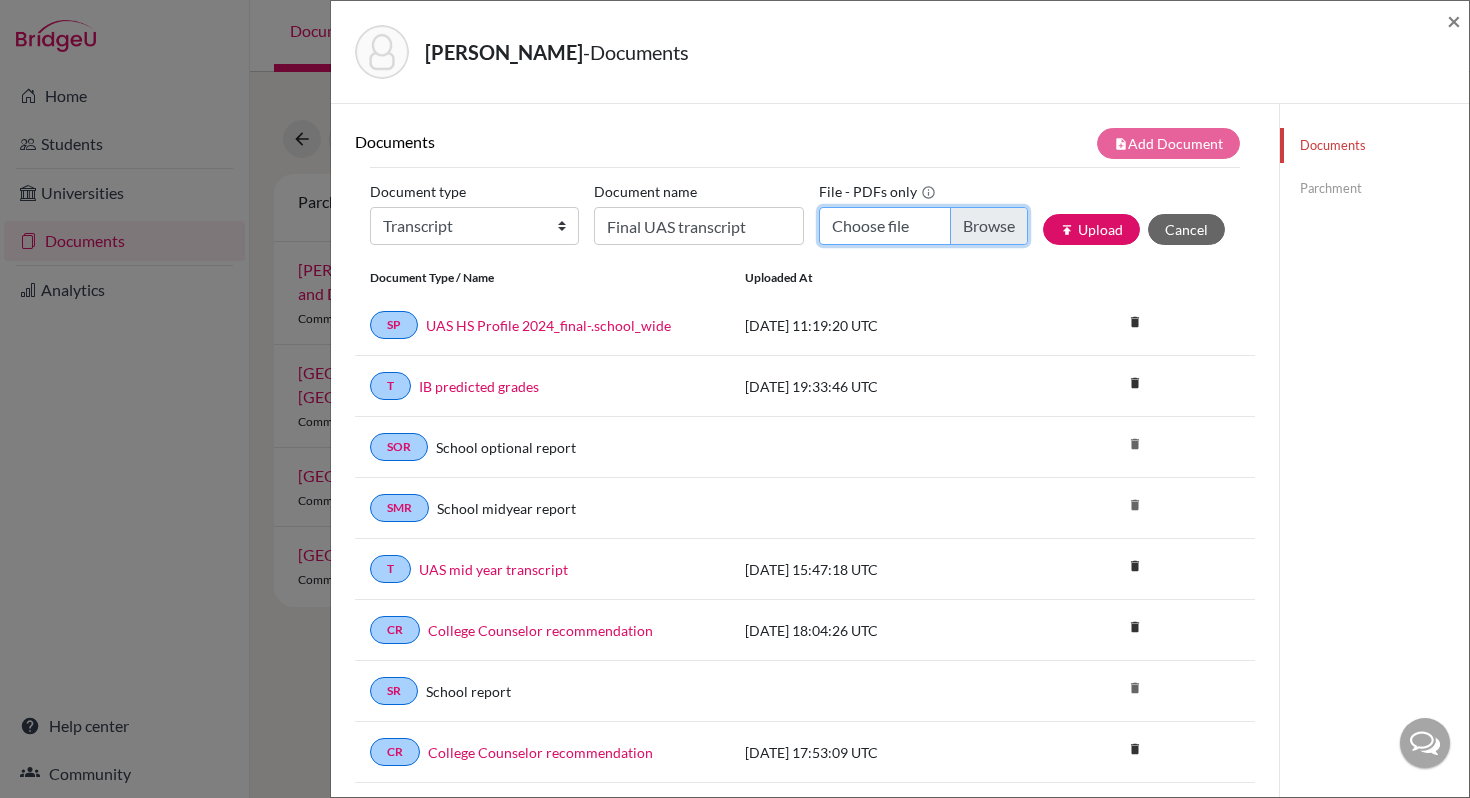 click on "Choose file" at bounding box center [923, 226] 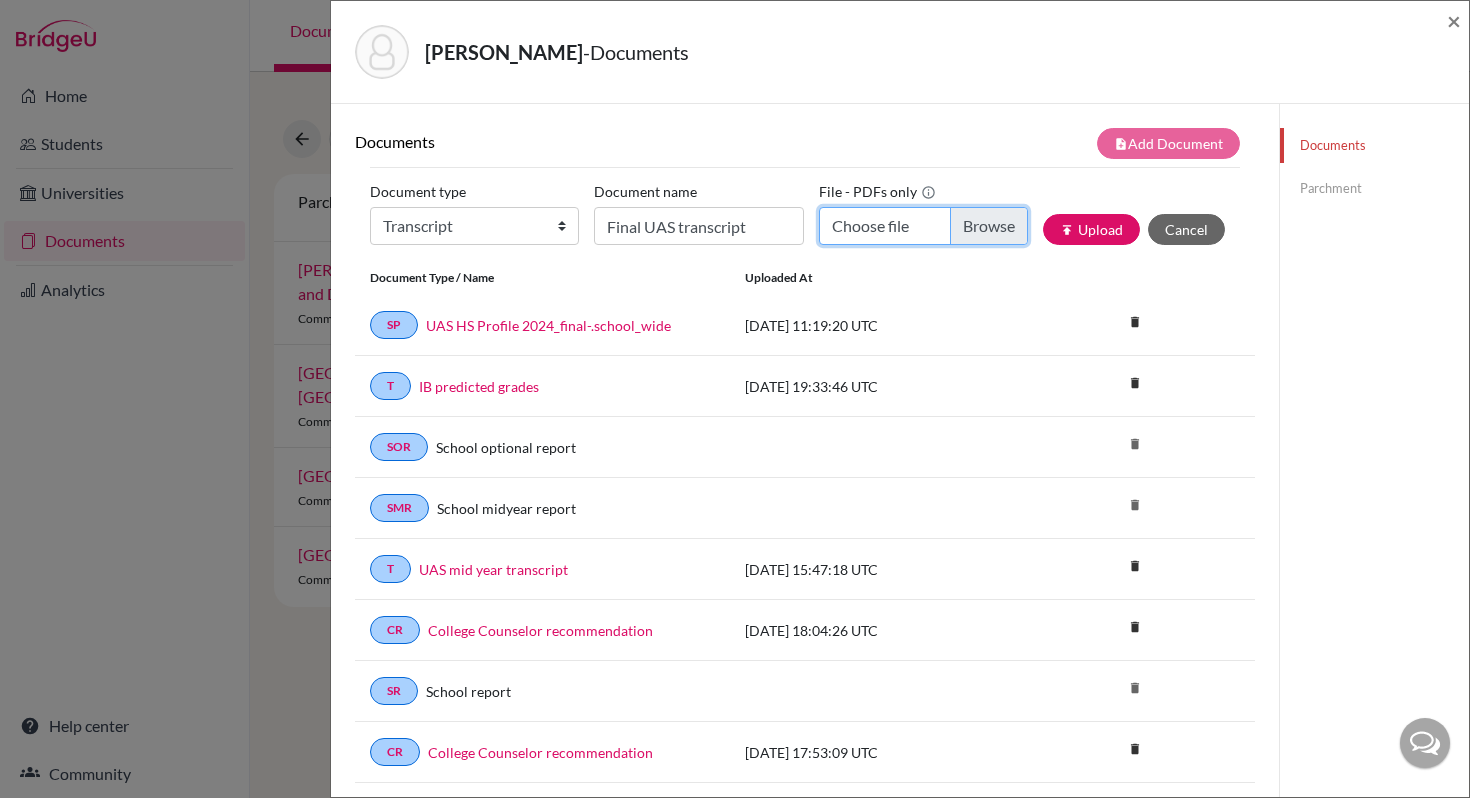 type on "C:\fakepath\Martina Caceres_Final UAS Transcript.pdf" 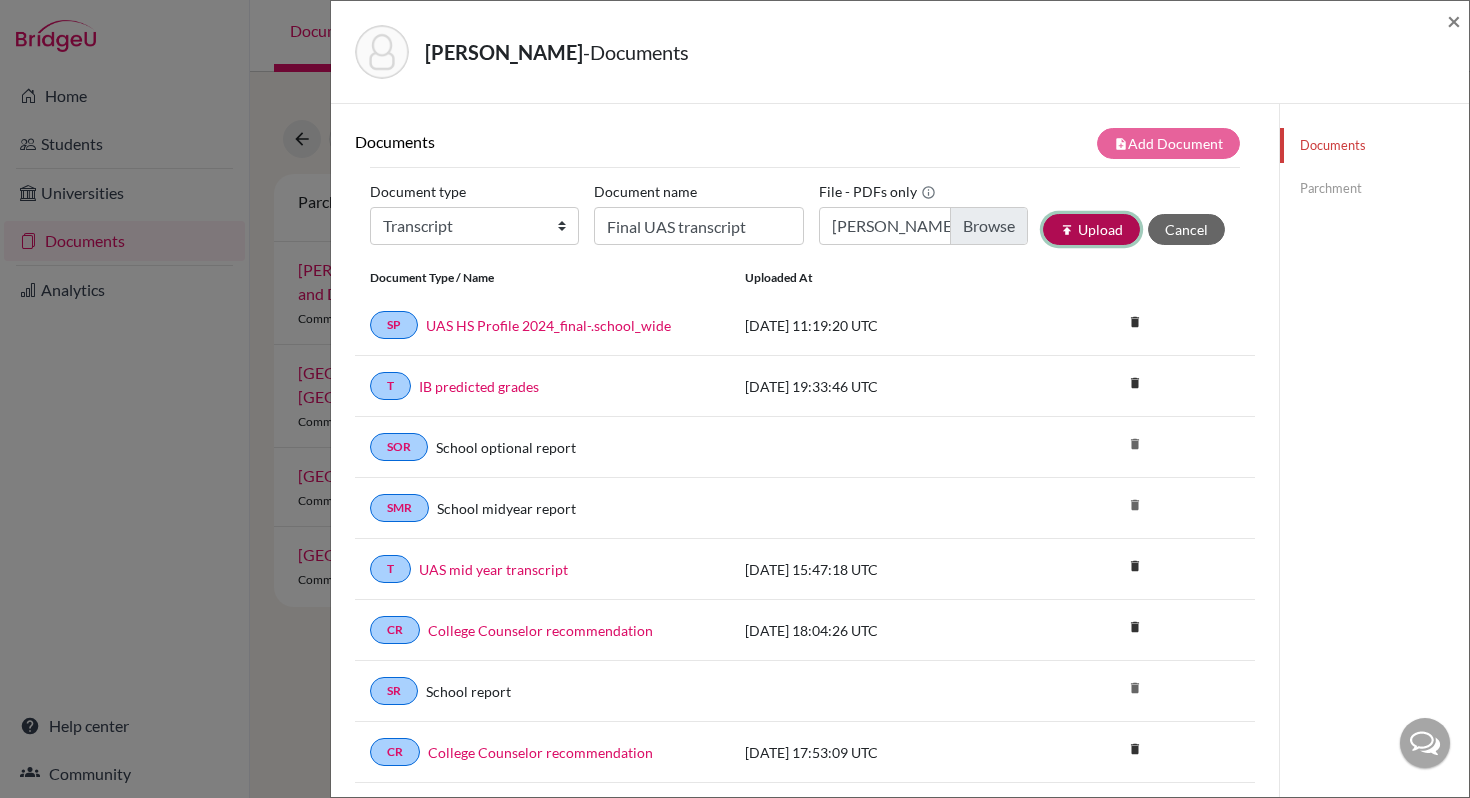 click on "publish  Upload" at bounding box center (1091, 229) 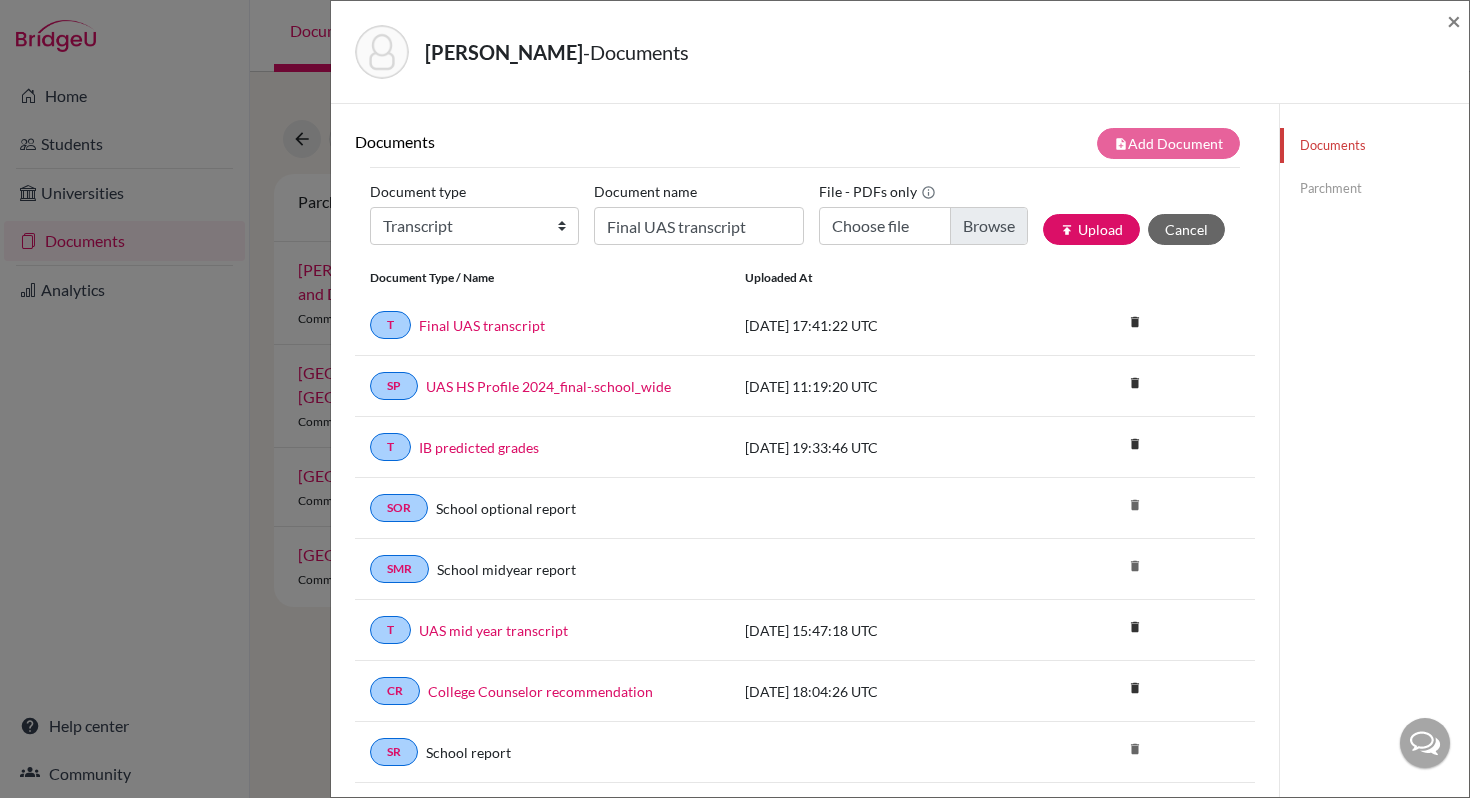 scroll, scrollTop: 48, scrollLeft: 0, axis: vertical 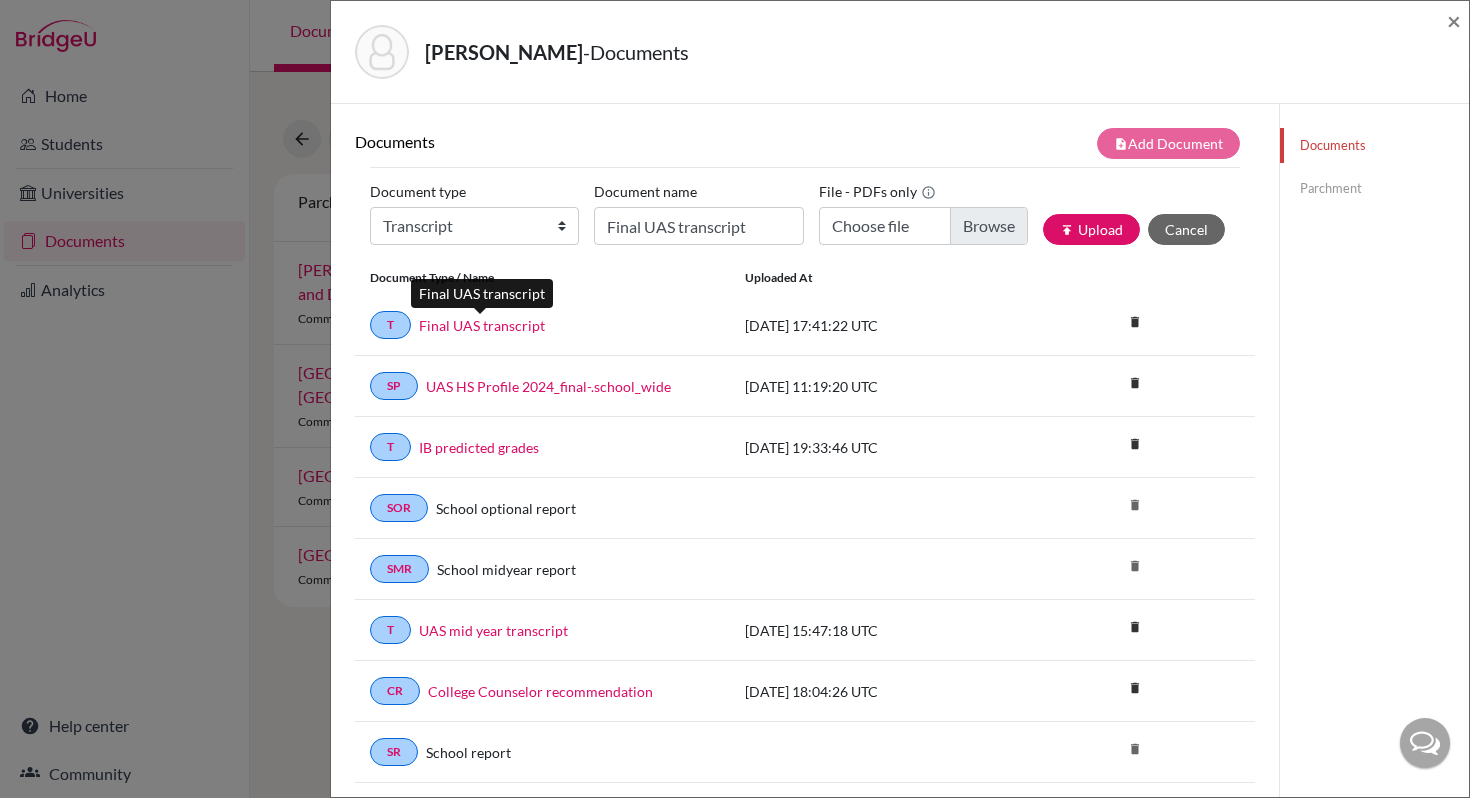 click on "Final UAS transcript" at bounding box center [482, 325] 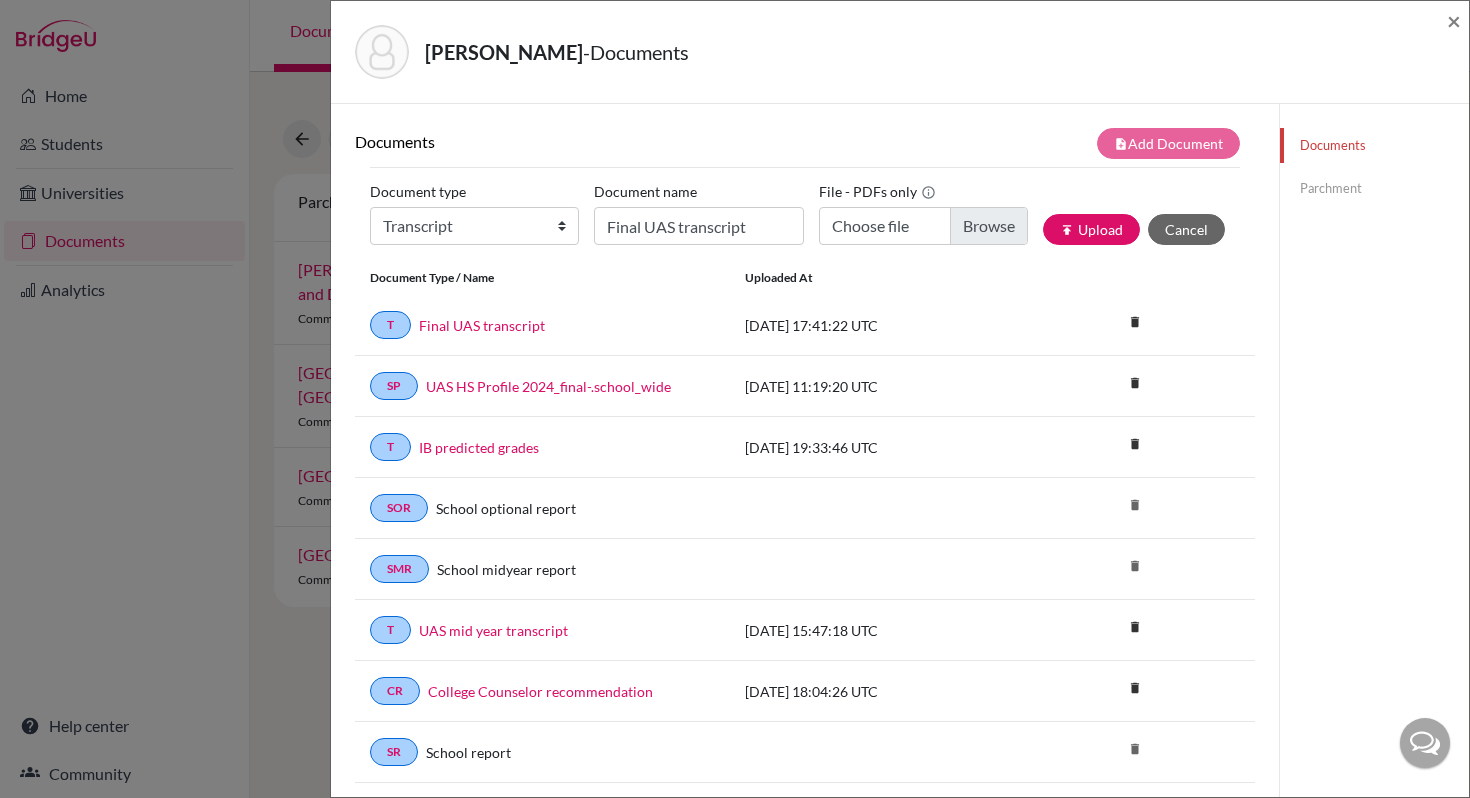 click on "Parchment" 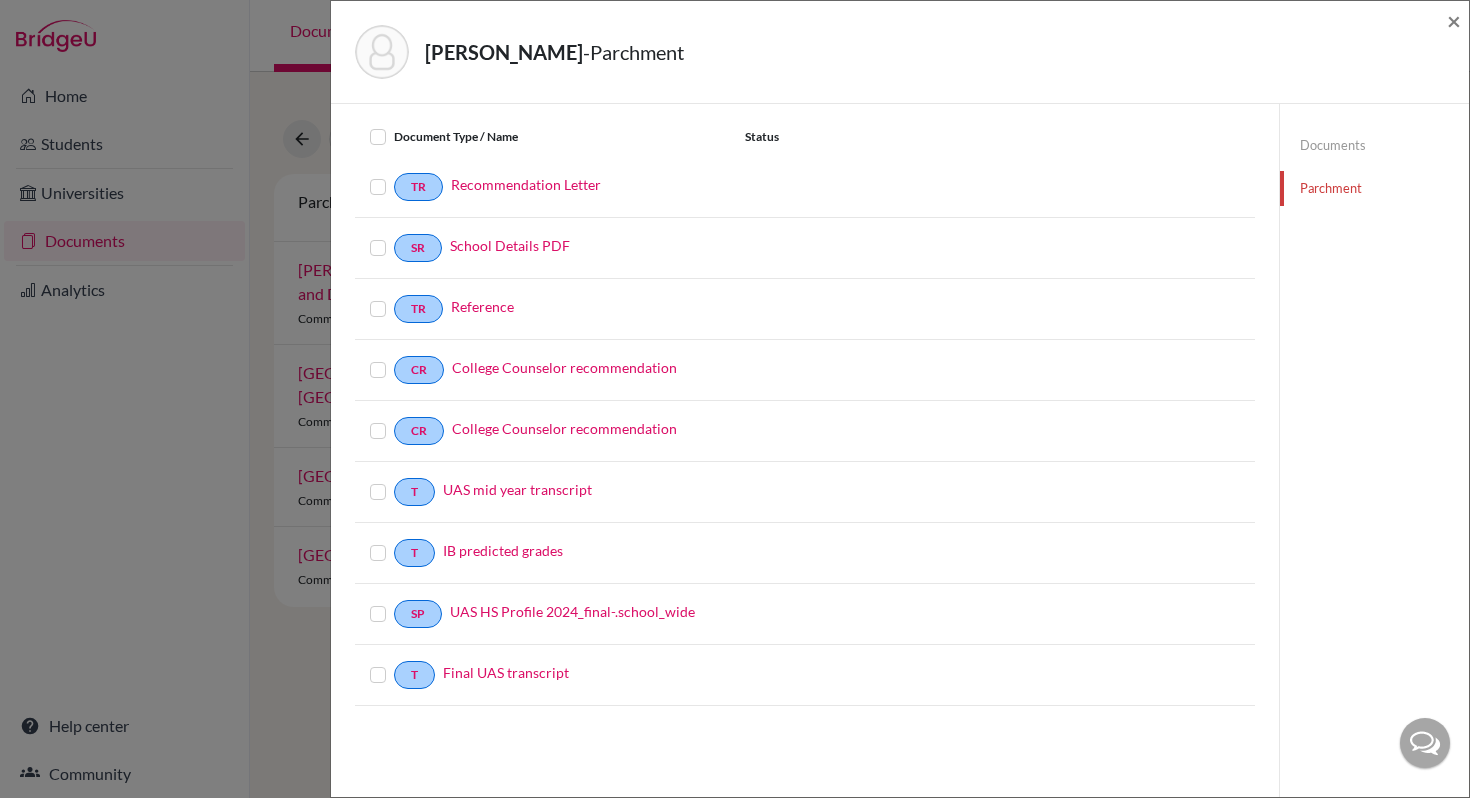 scroll, scrollTop: 0, scrollLeft: 0, axis: both 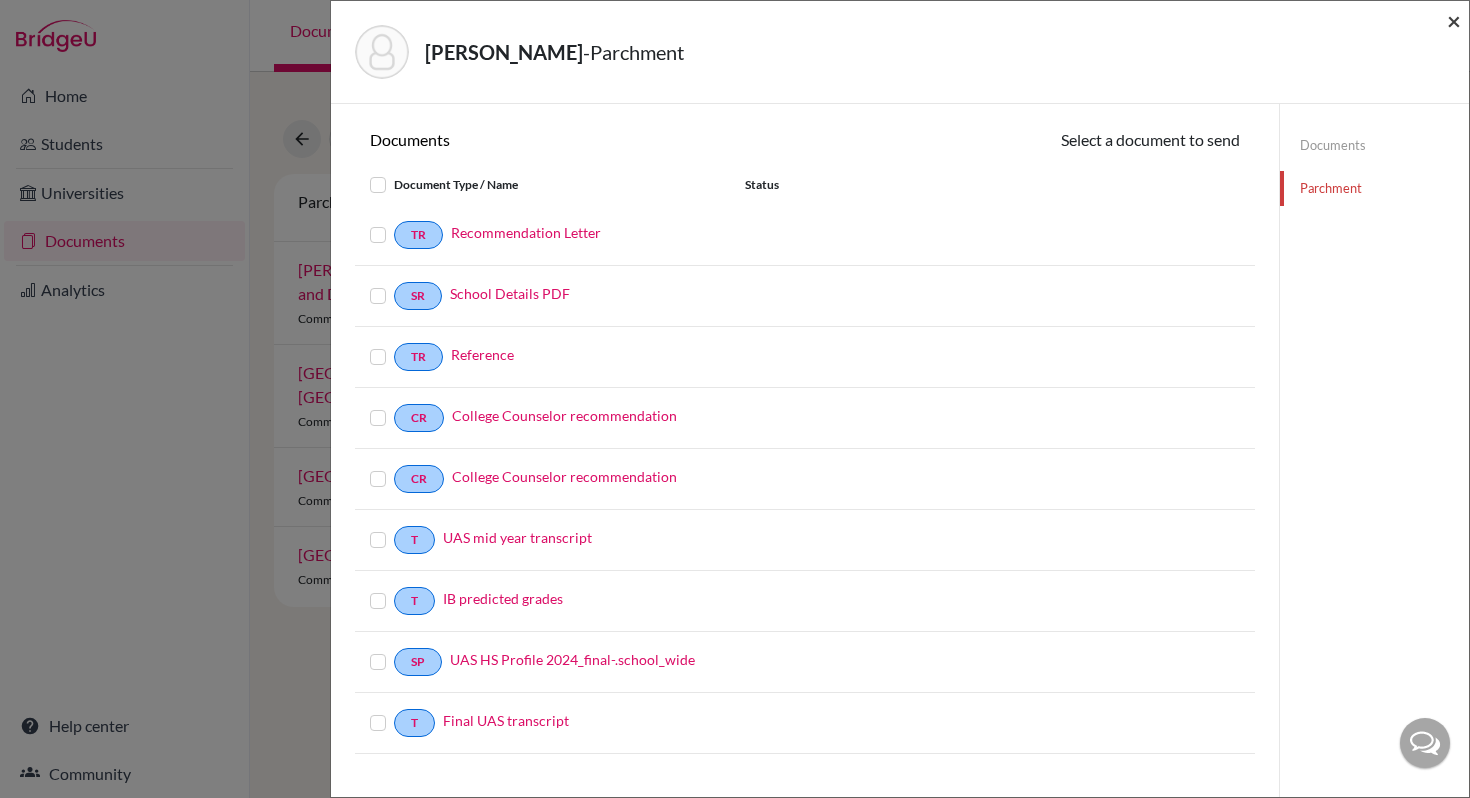 click on "×" at bounding box center (1454, 20) 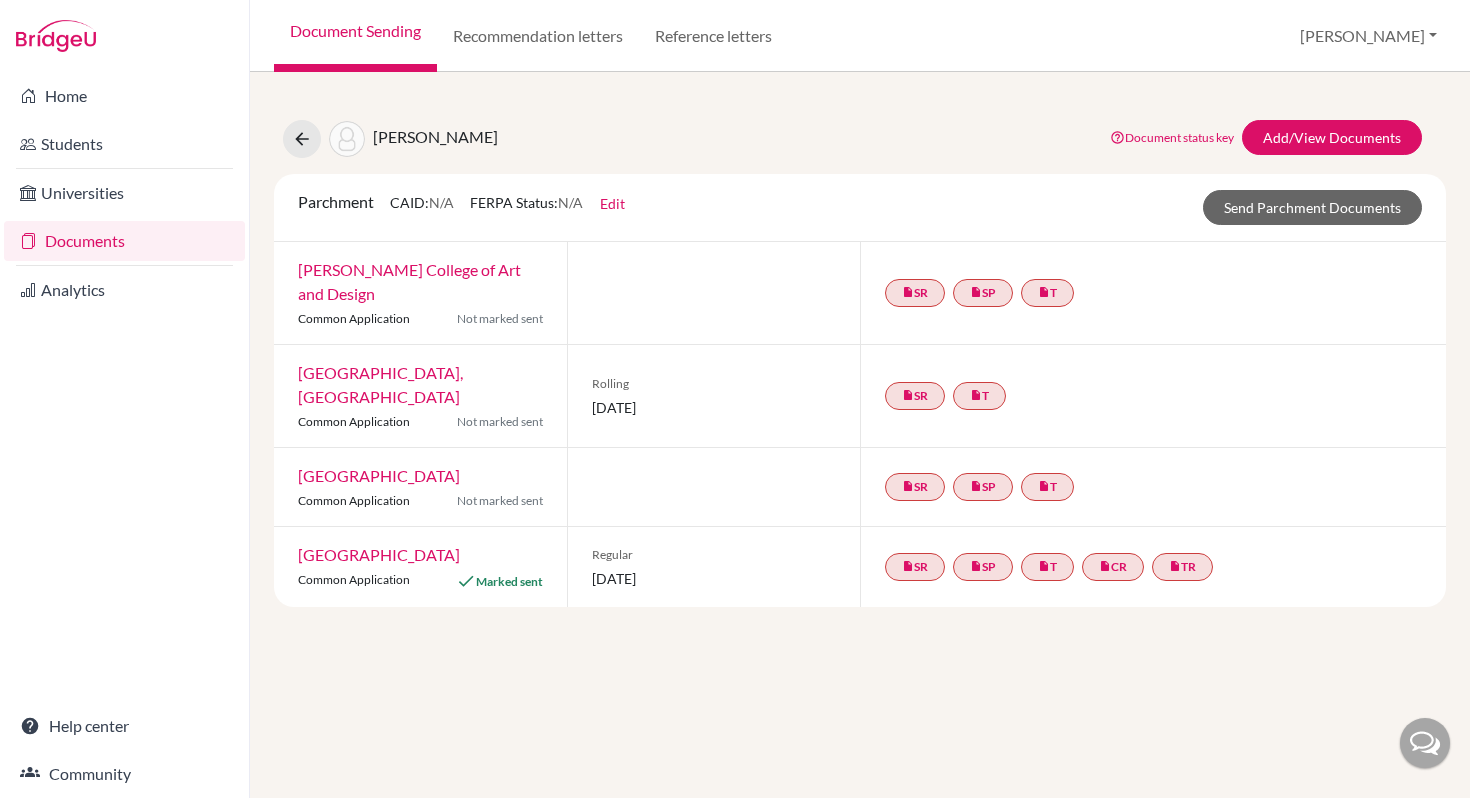 click on "[GEOGRAPHIC_DATA]" at bounding box center (379, 475) 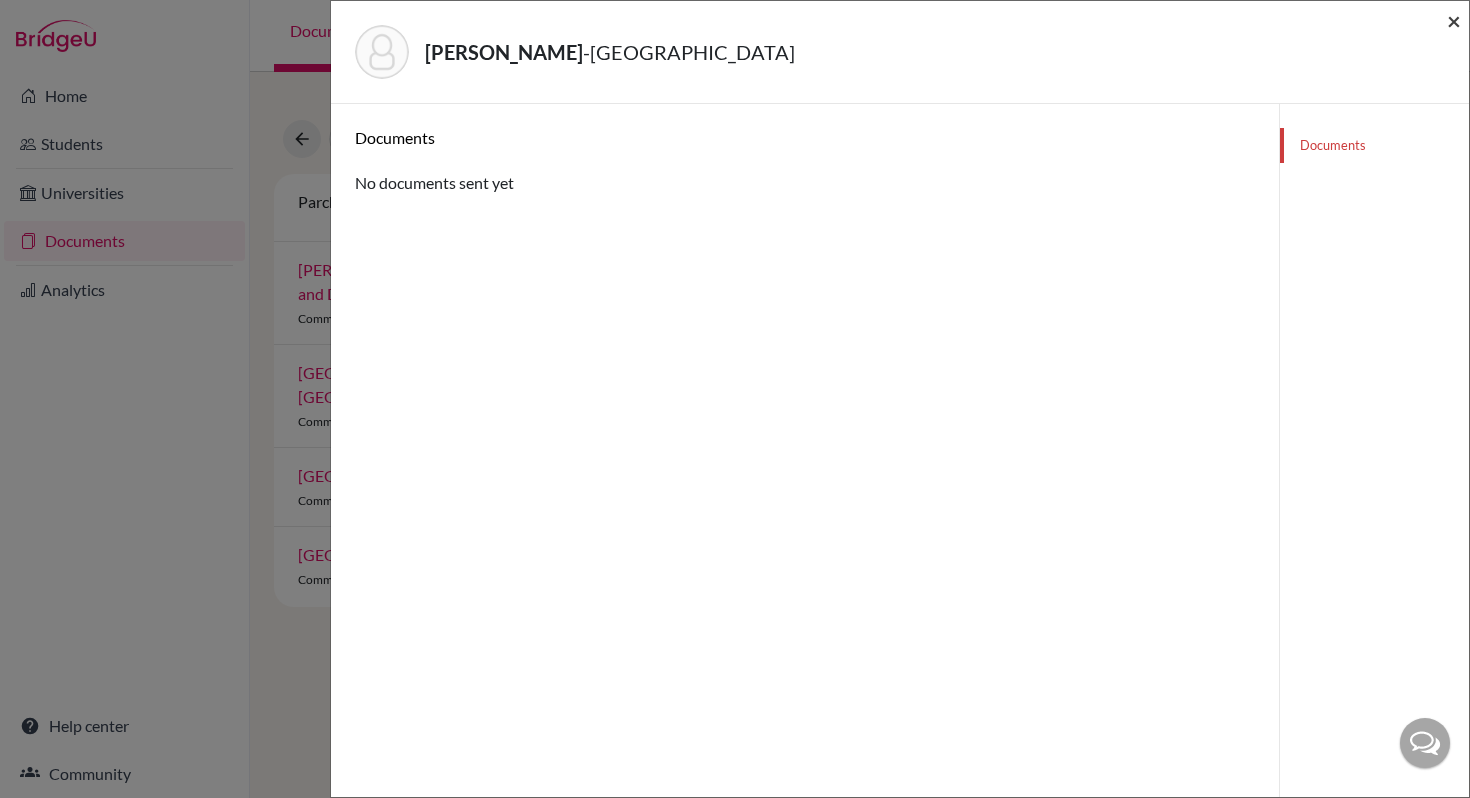 click on "×" at bounding box center (1454, 20) 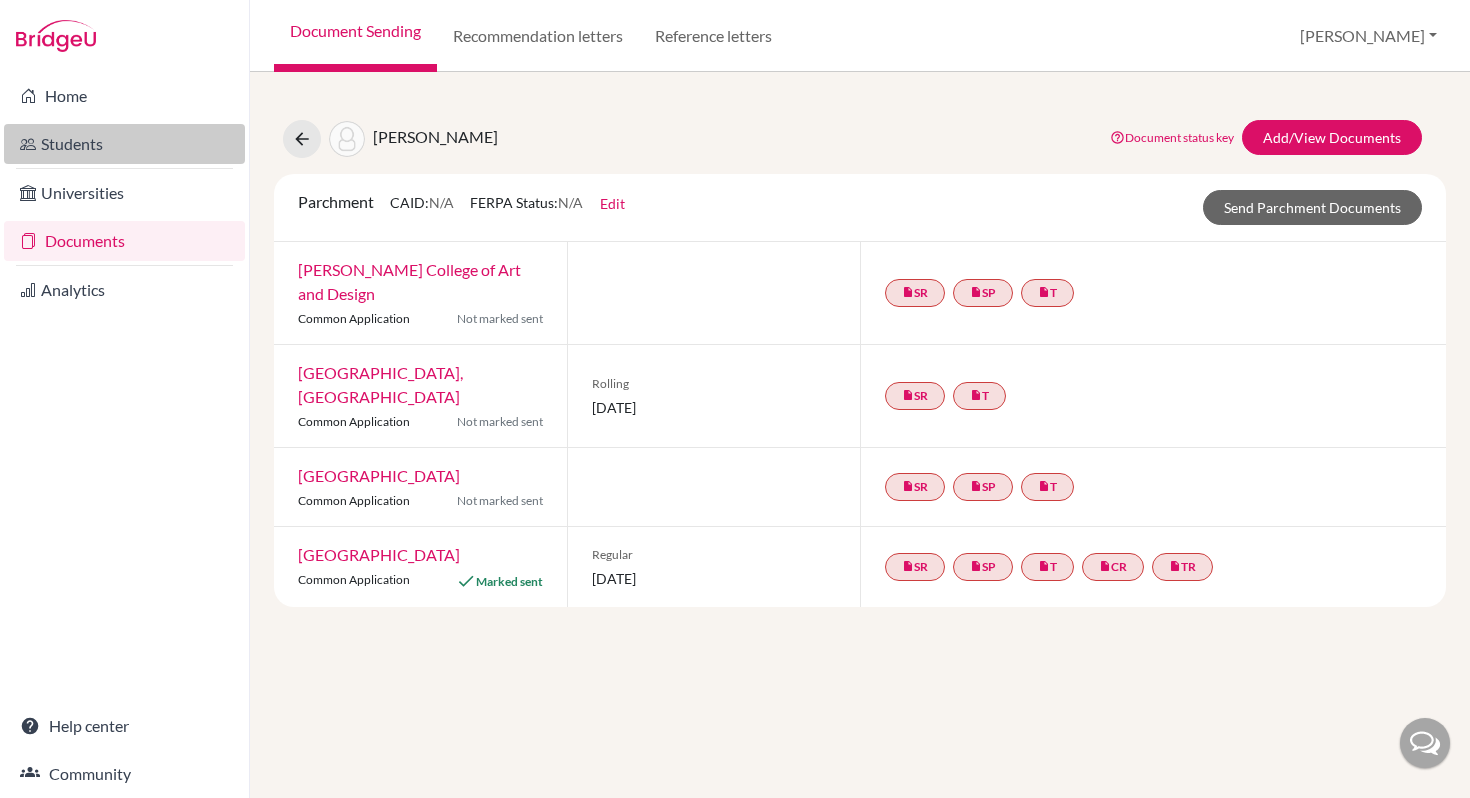 click on "Students" at bounding box center [124, 144] 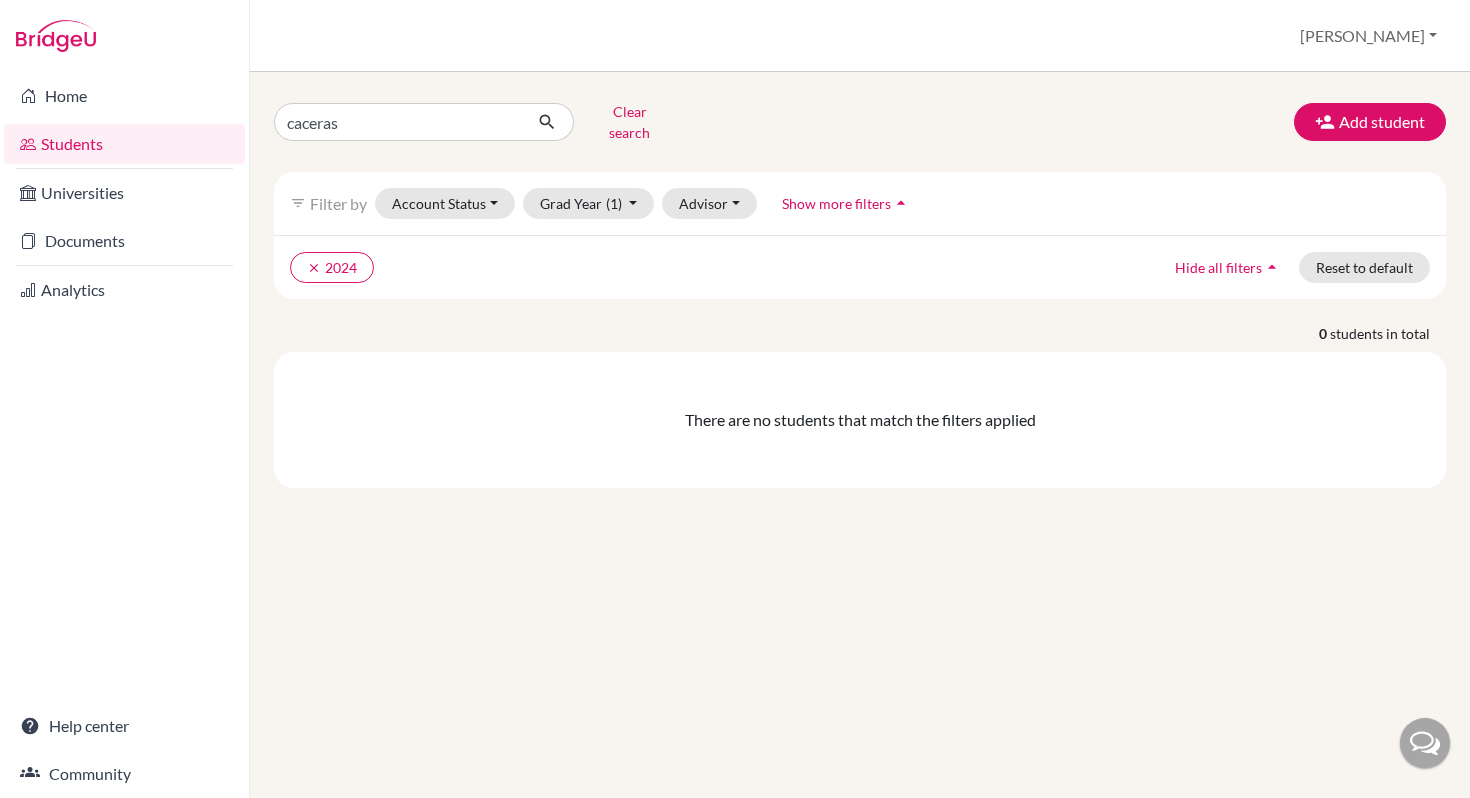 scroll, scrollTop: 0, scrollLeft: 0, axis: both 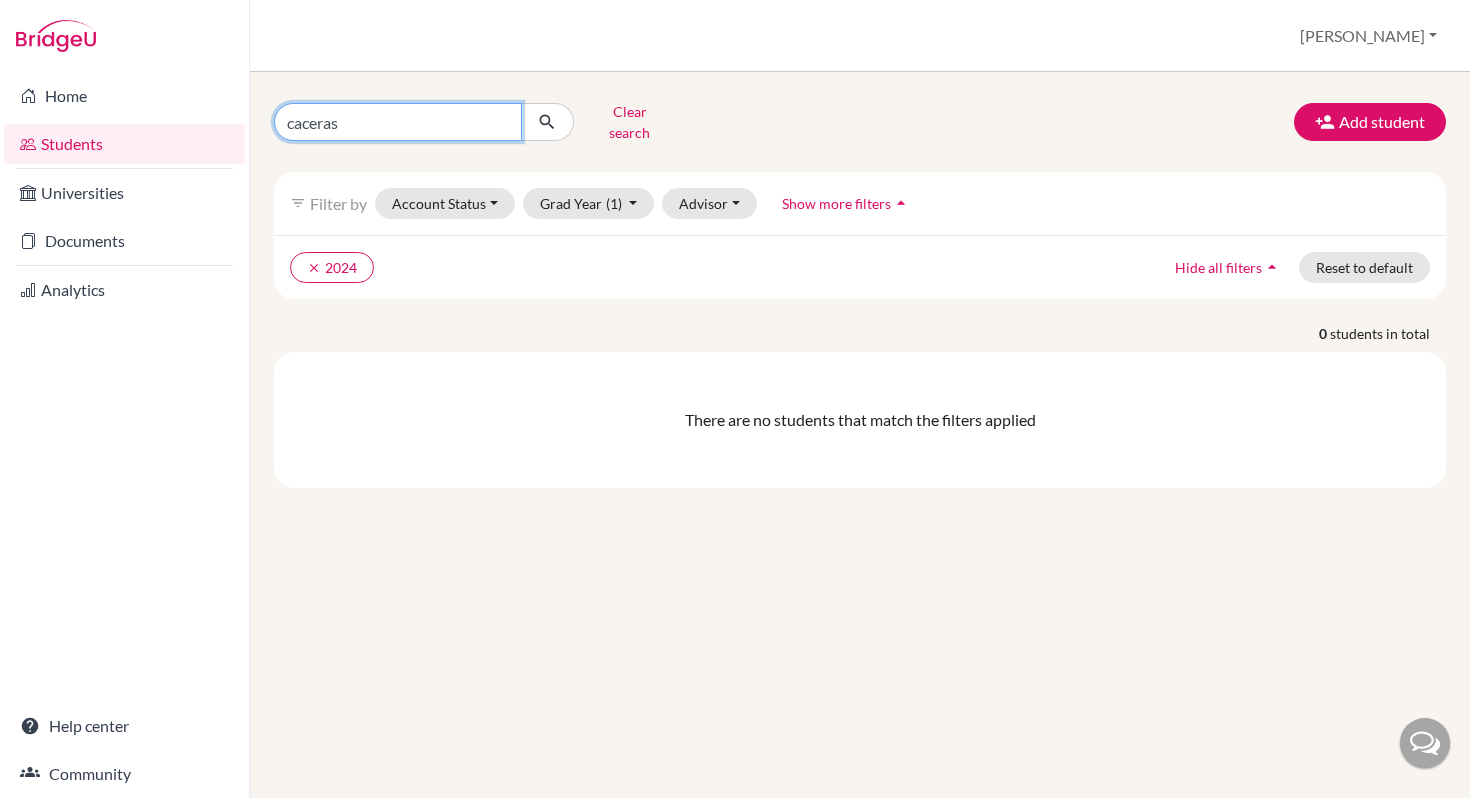 click on "caceras" at bounding box center (398, 122) 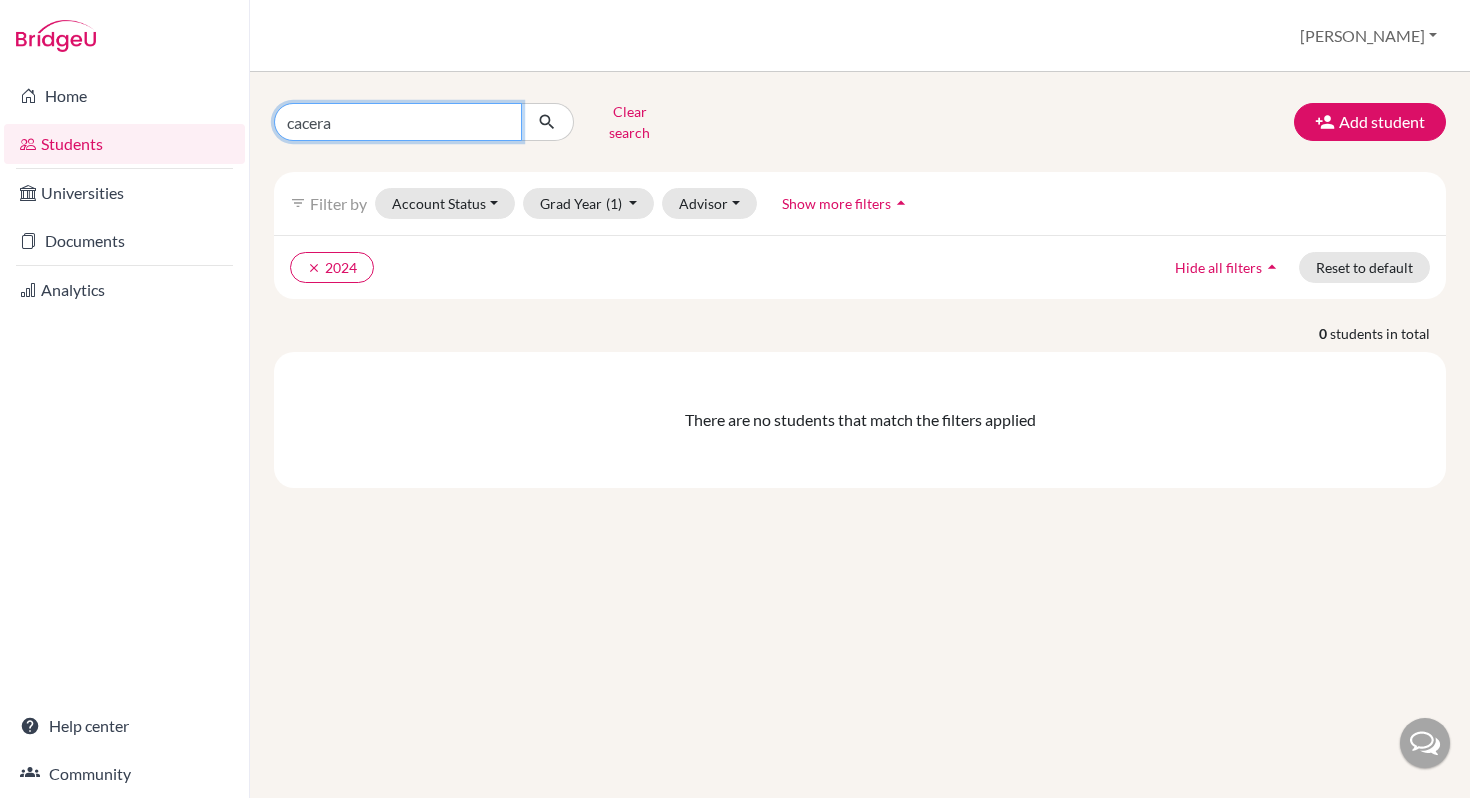 type on "caceras" 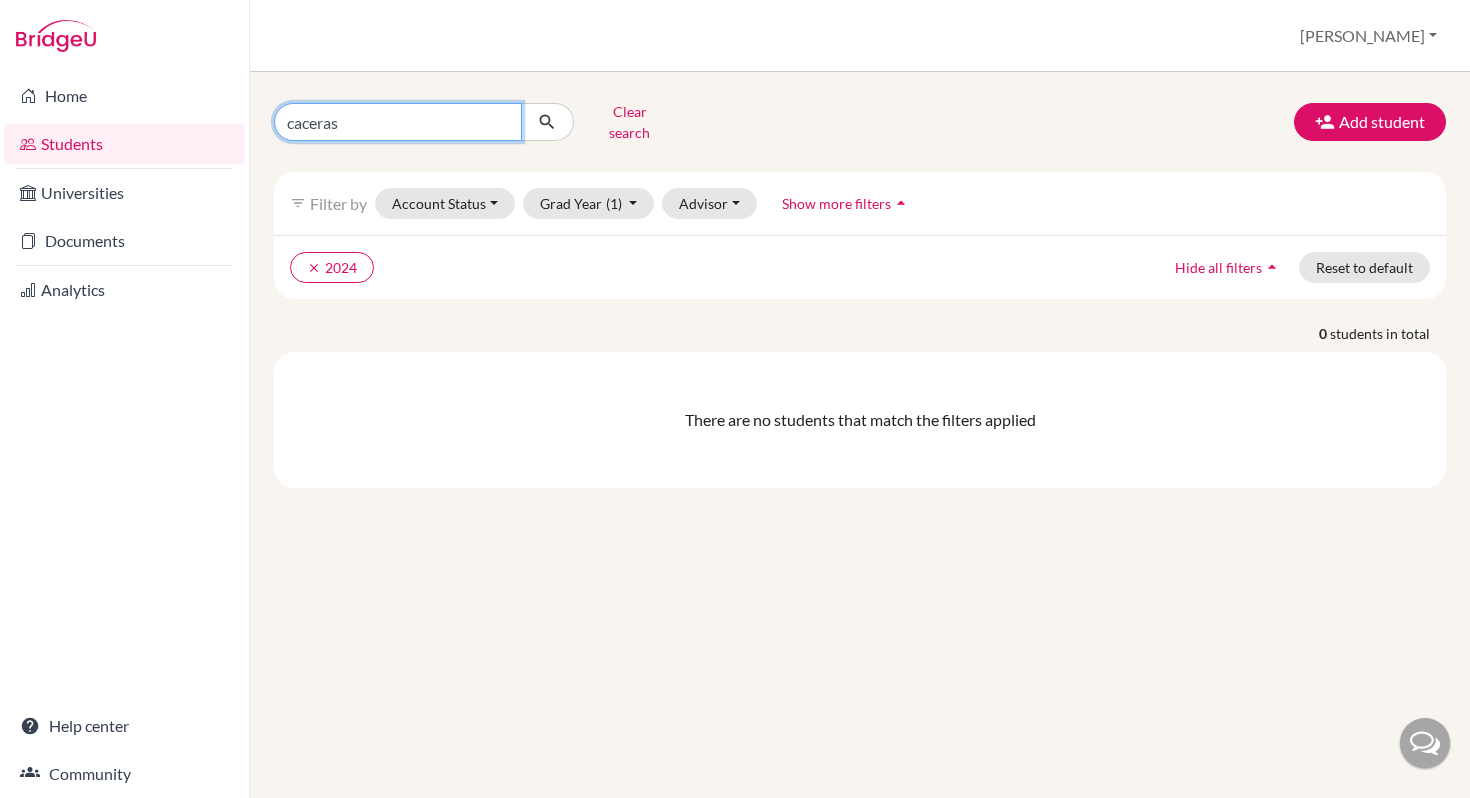 click at bounding box center [547, 122] 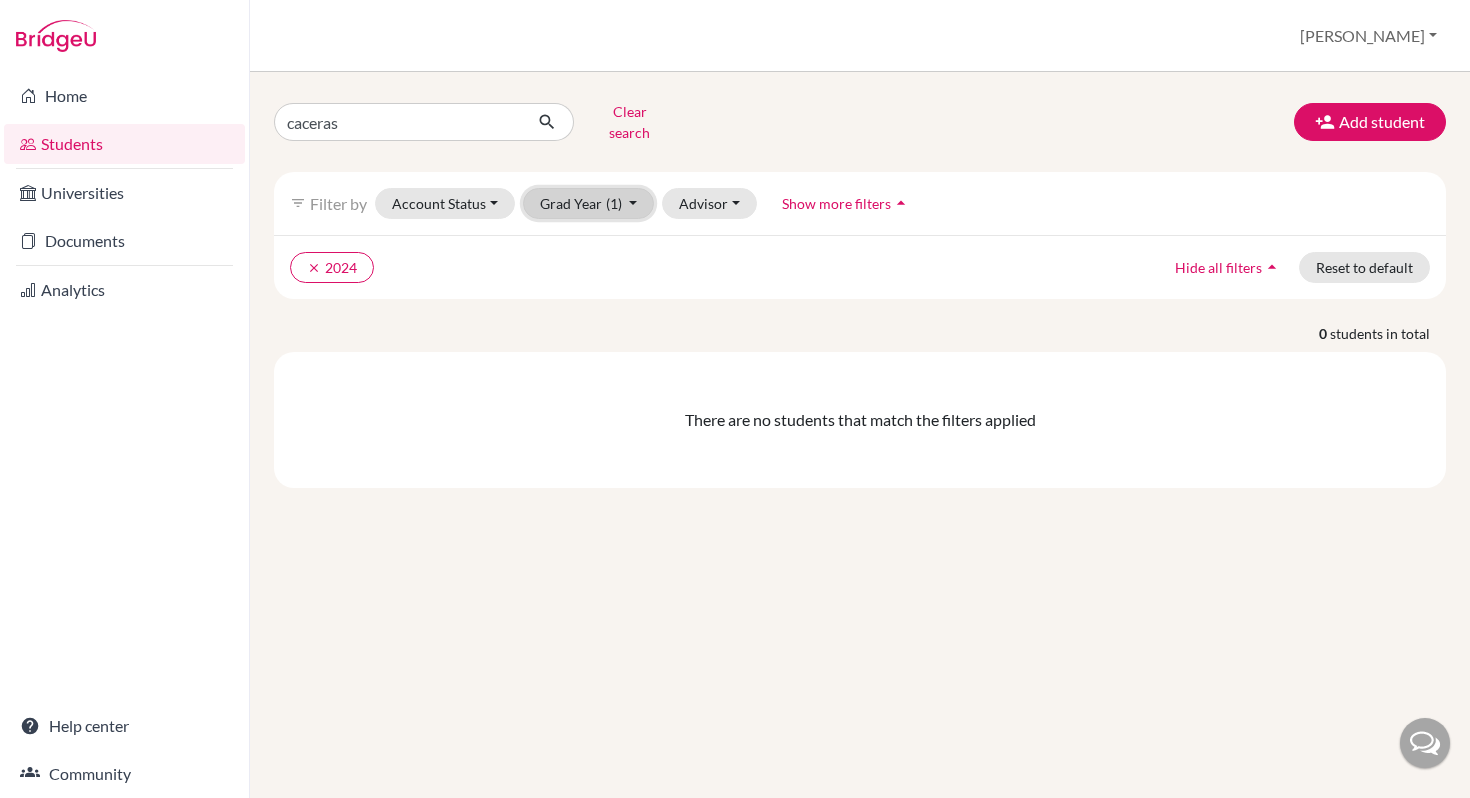 click on "Grad Year (1)" at bounding box center (589, 203) 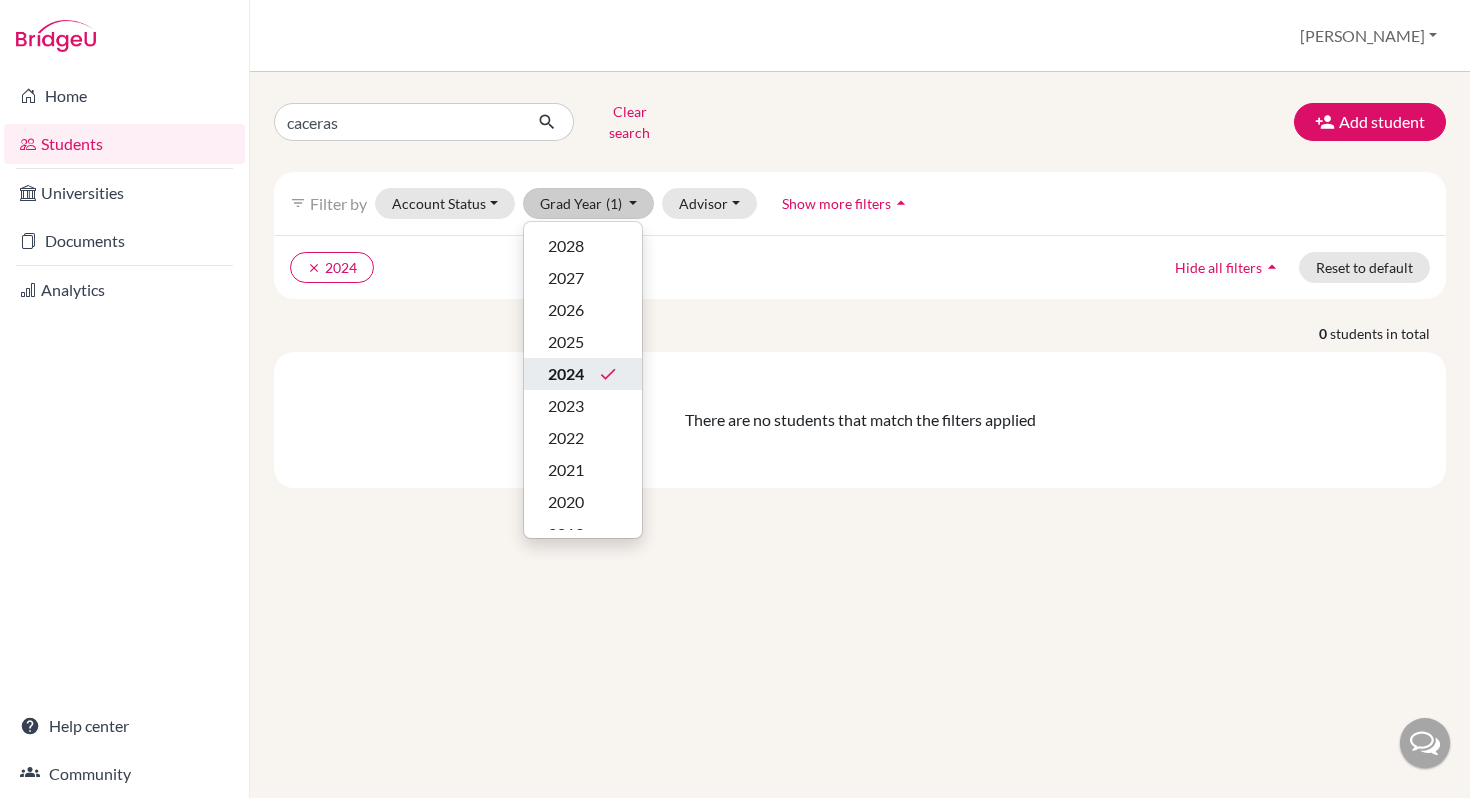 click on "2024" at bounding box center (566, 374) 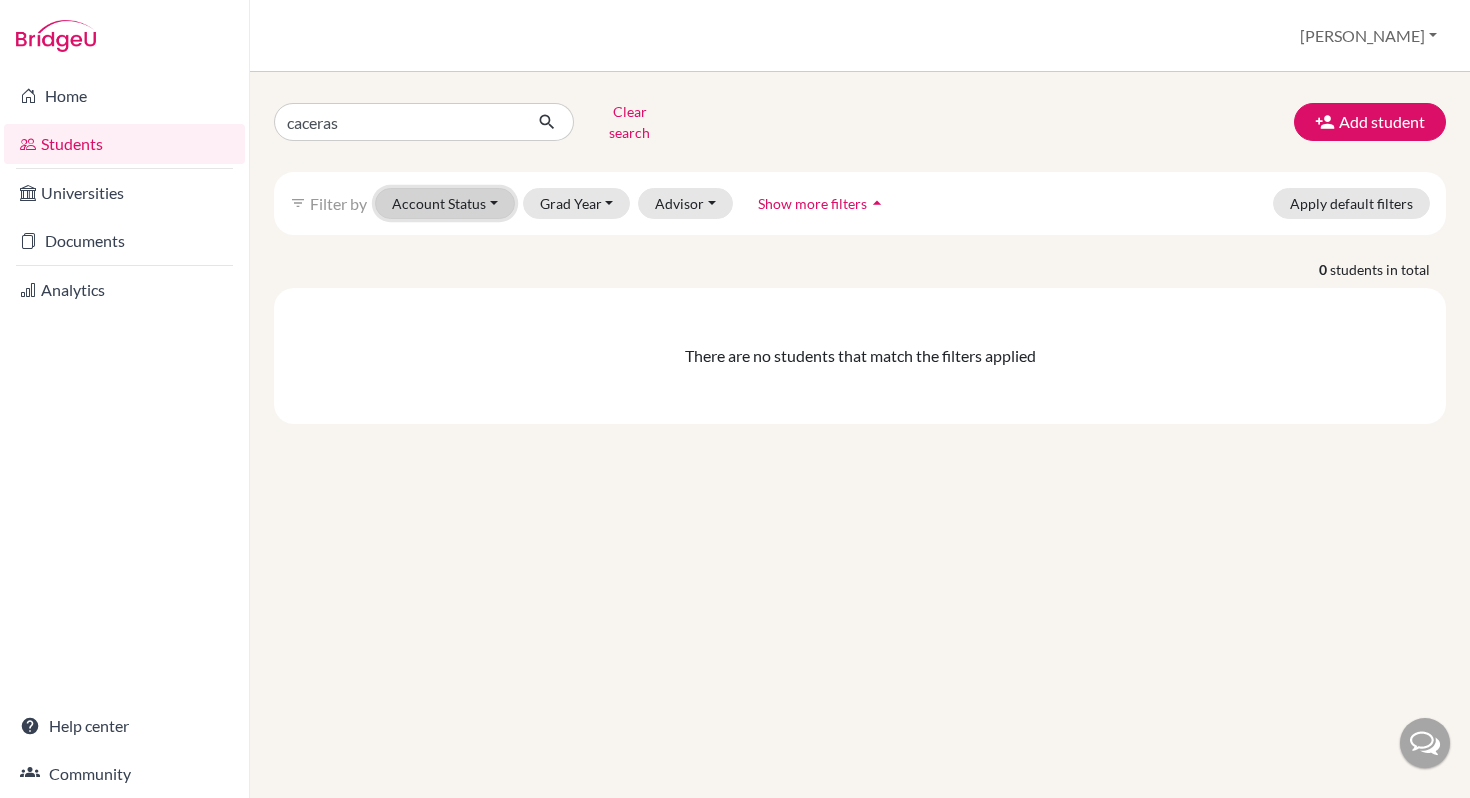 click on "Account Status" at bounding box center (445, 203) 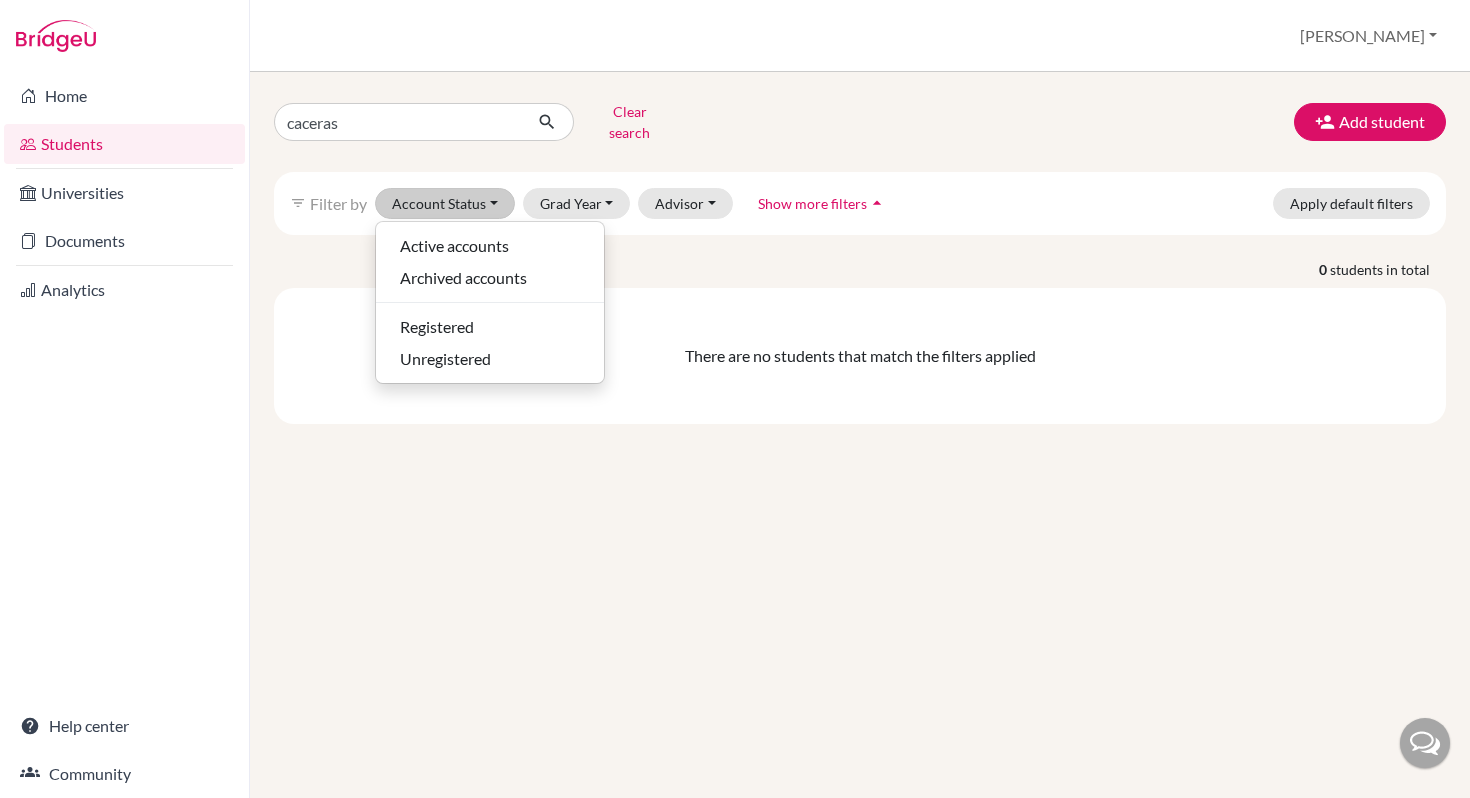 click on "caceras Clear search Add student filter_list Filter by Account Status Active accounts Archived accounts Registered Unregistered Grad Year [DATE] 2027 2026 2025 2024 2023 2022 2021 2020 2019 2018 2000 Advisor My students Without advisor [PERSON_NAME], [PERSON_NAME], [PERSON_NAME], [PERSON_NAME], [PERSON_NAME], [PERSON_NAME] [PERSON_NAME] Iruleguy, [PERSON_NAME], [PERSON_NAME] Show more filters arrow_drop_up Apply default filters 0  students in total There are no students that match the filters applied" at bounding box center [860, 435] 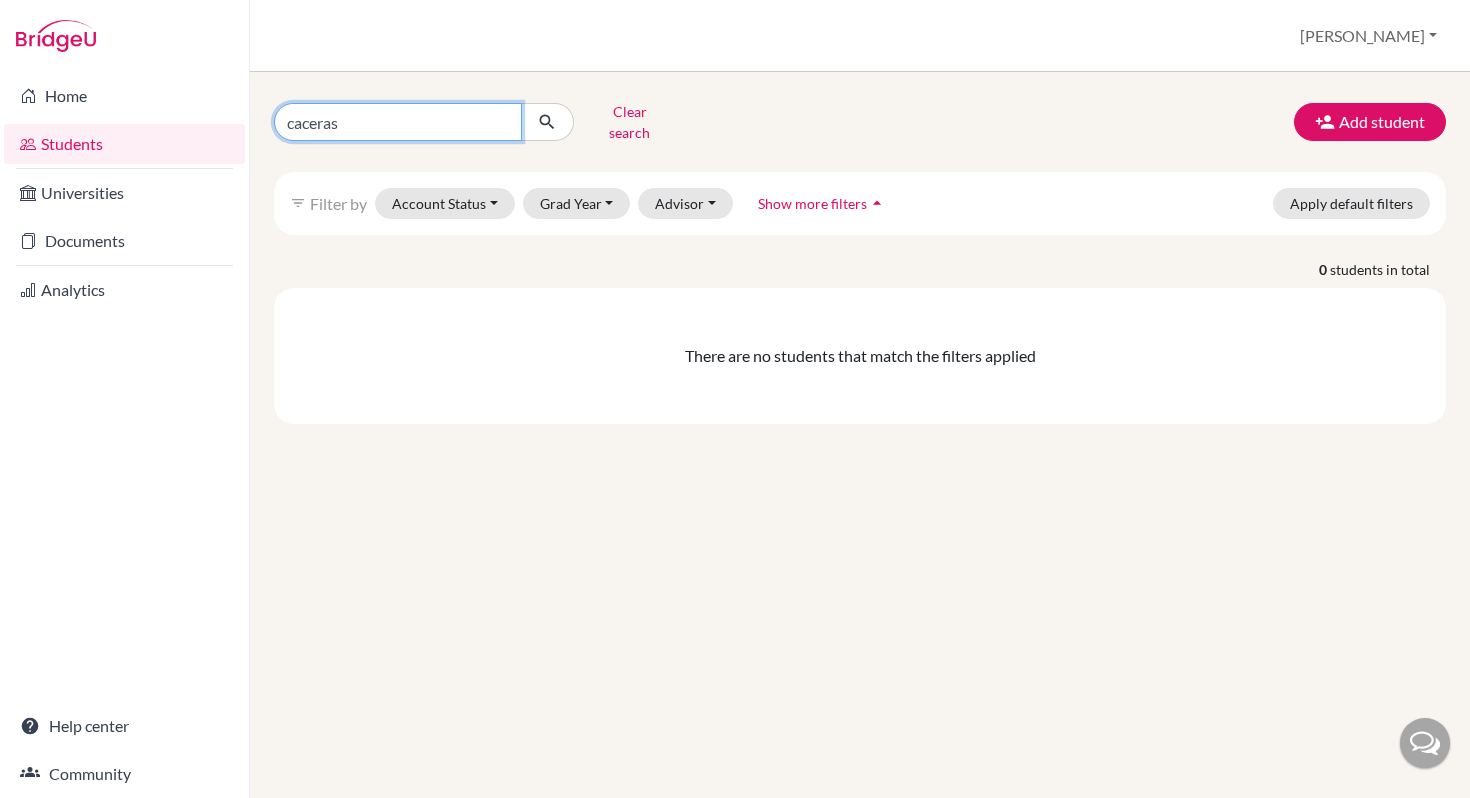 click on "caceras" at bounding box center (398, 122) 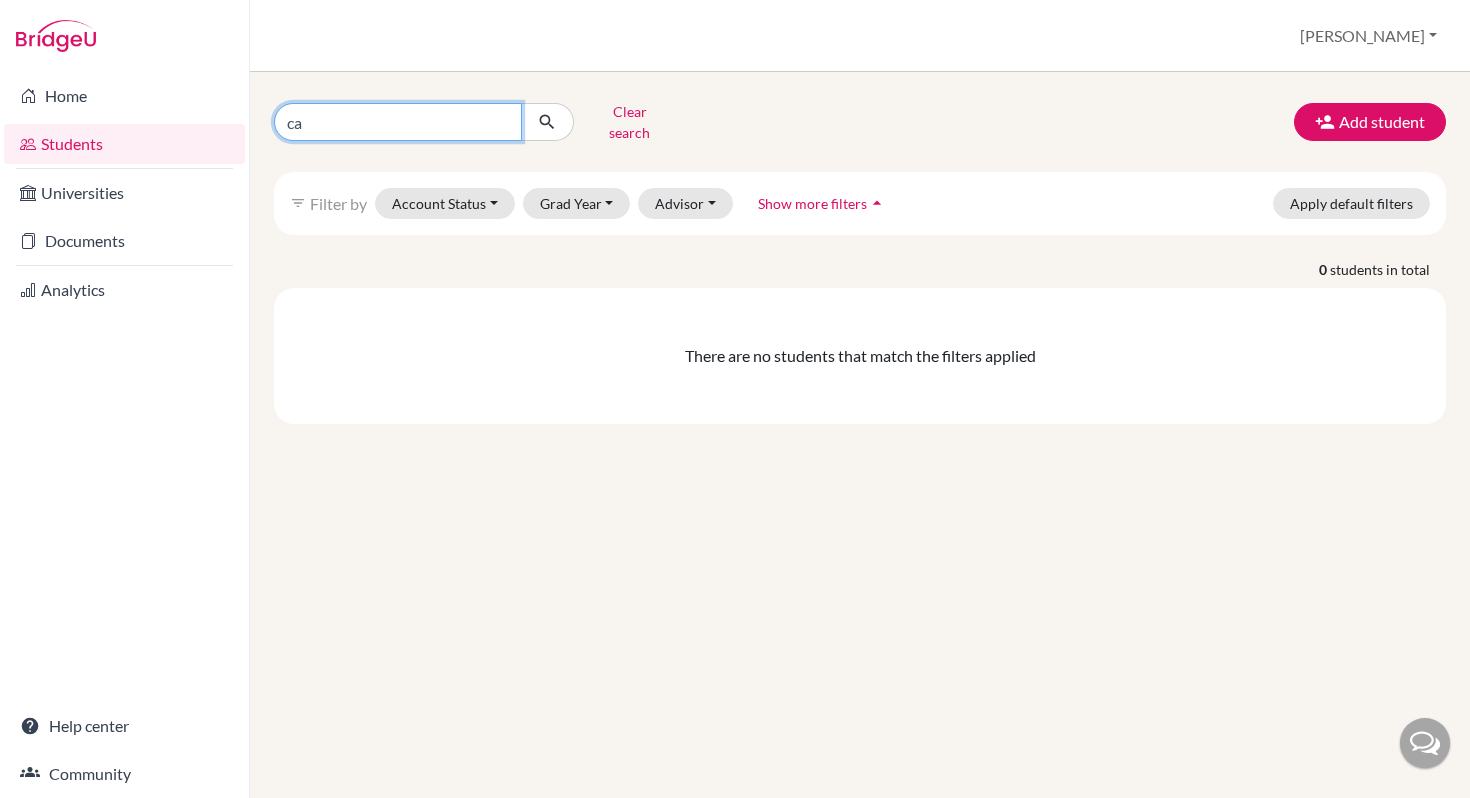 type on "c" 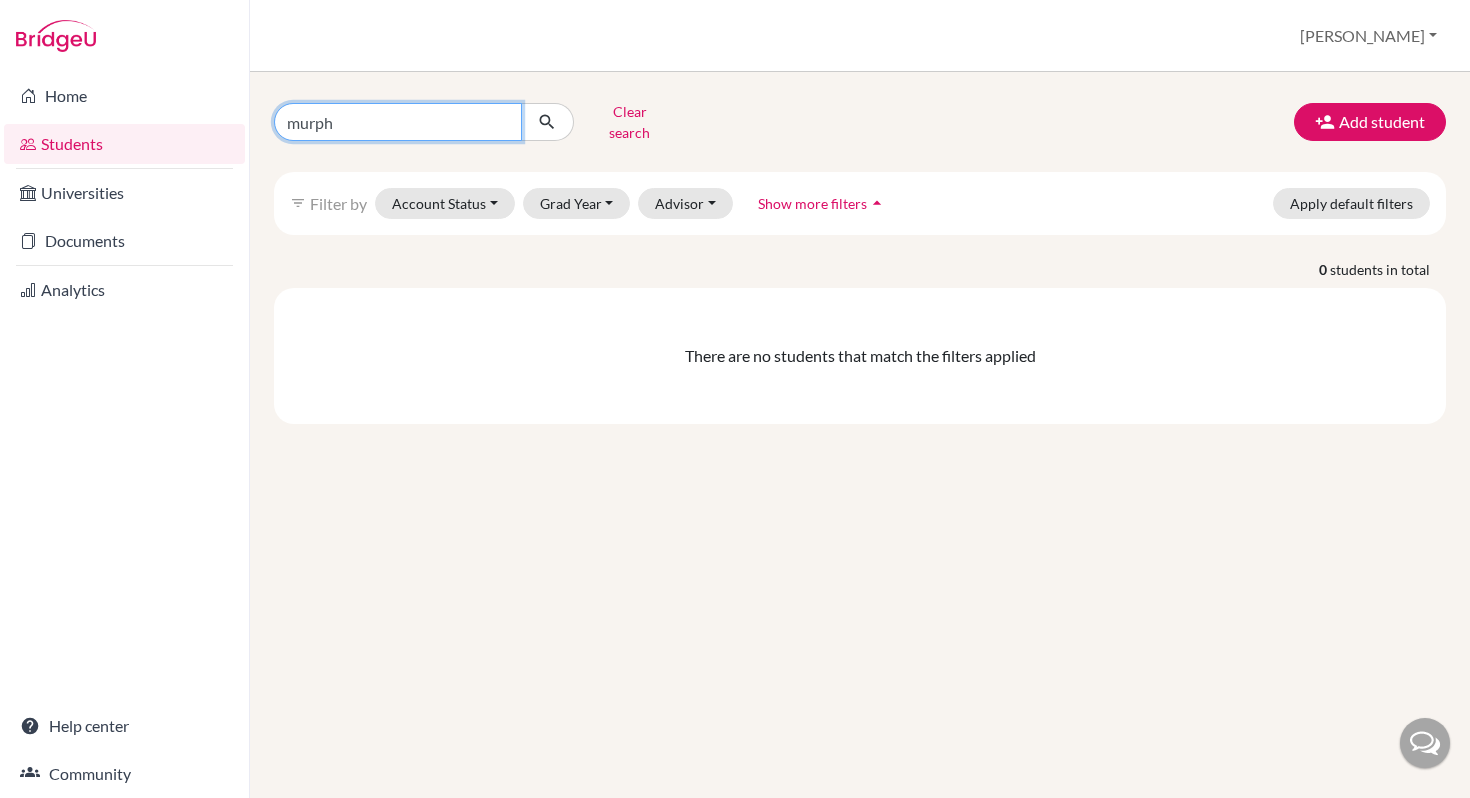 type on "[PERSON_NAME]" 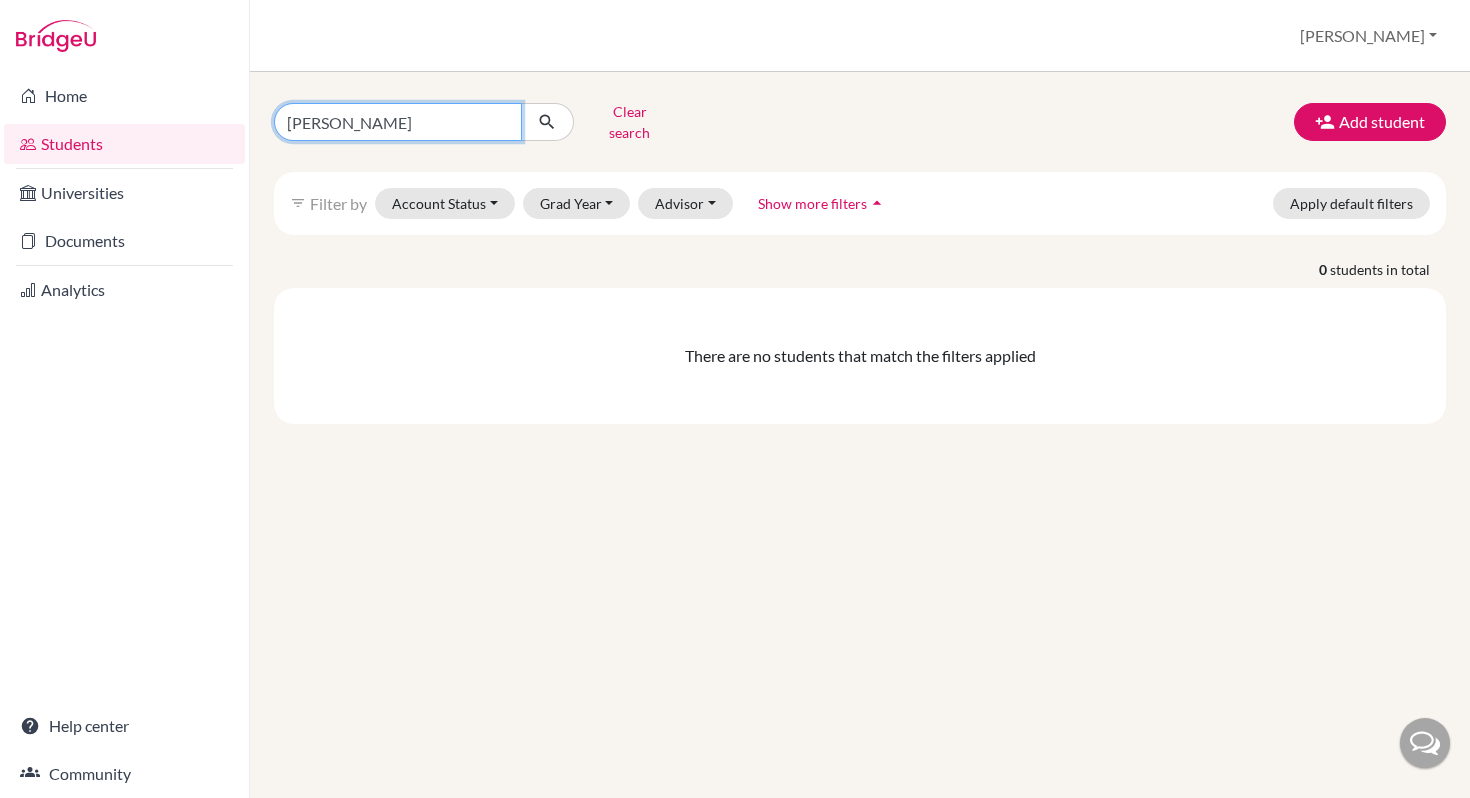click at bounding box center (547, 122) 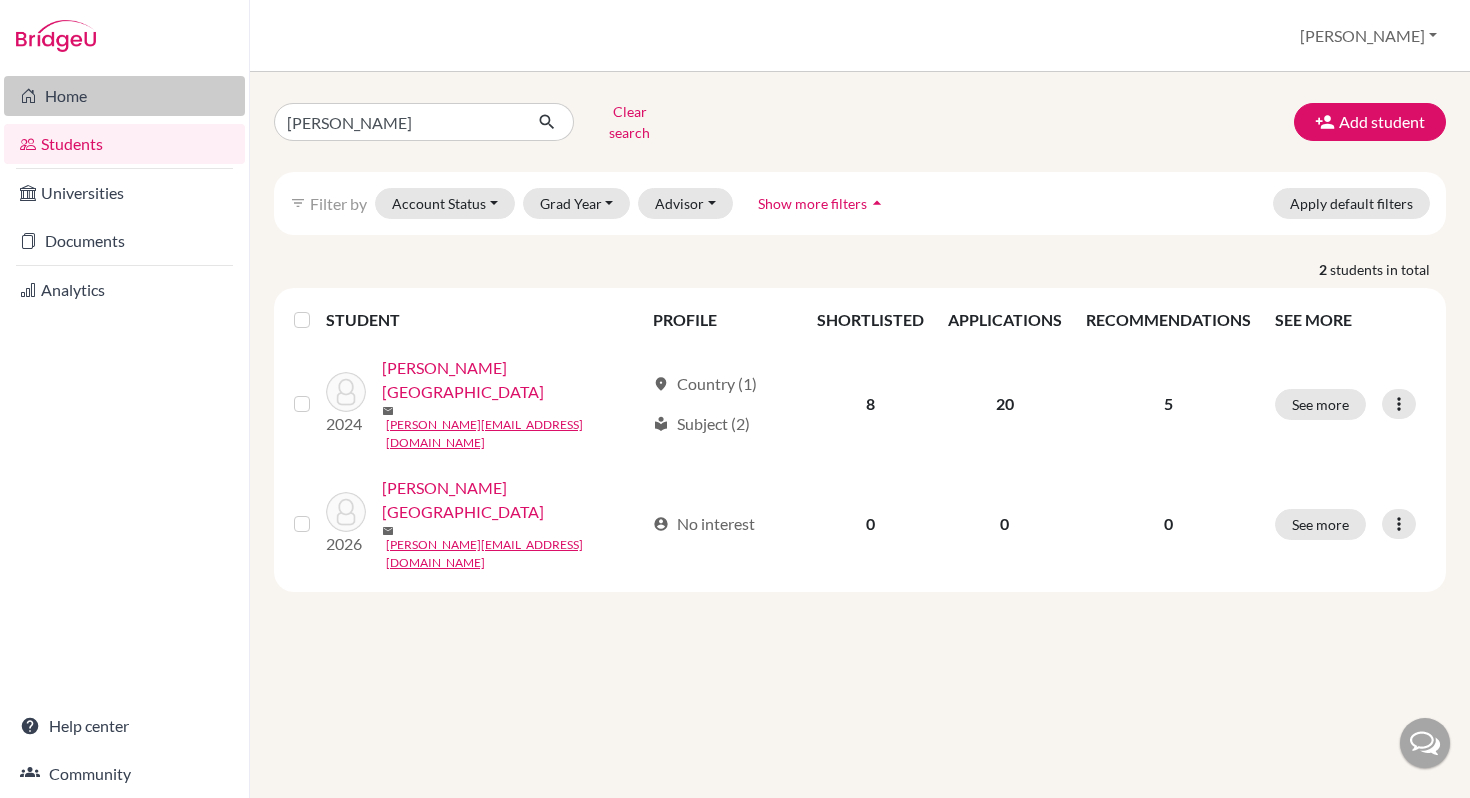click on "Home" at bounding box center (124, 96) 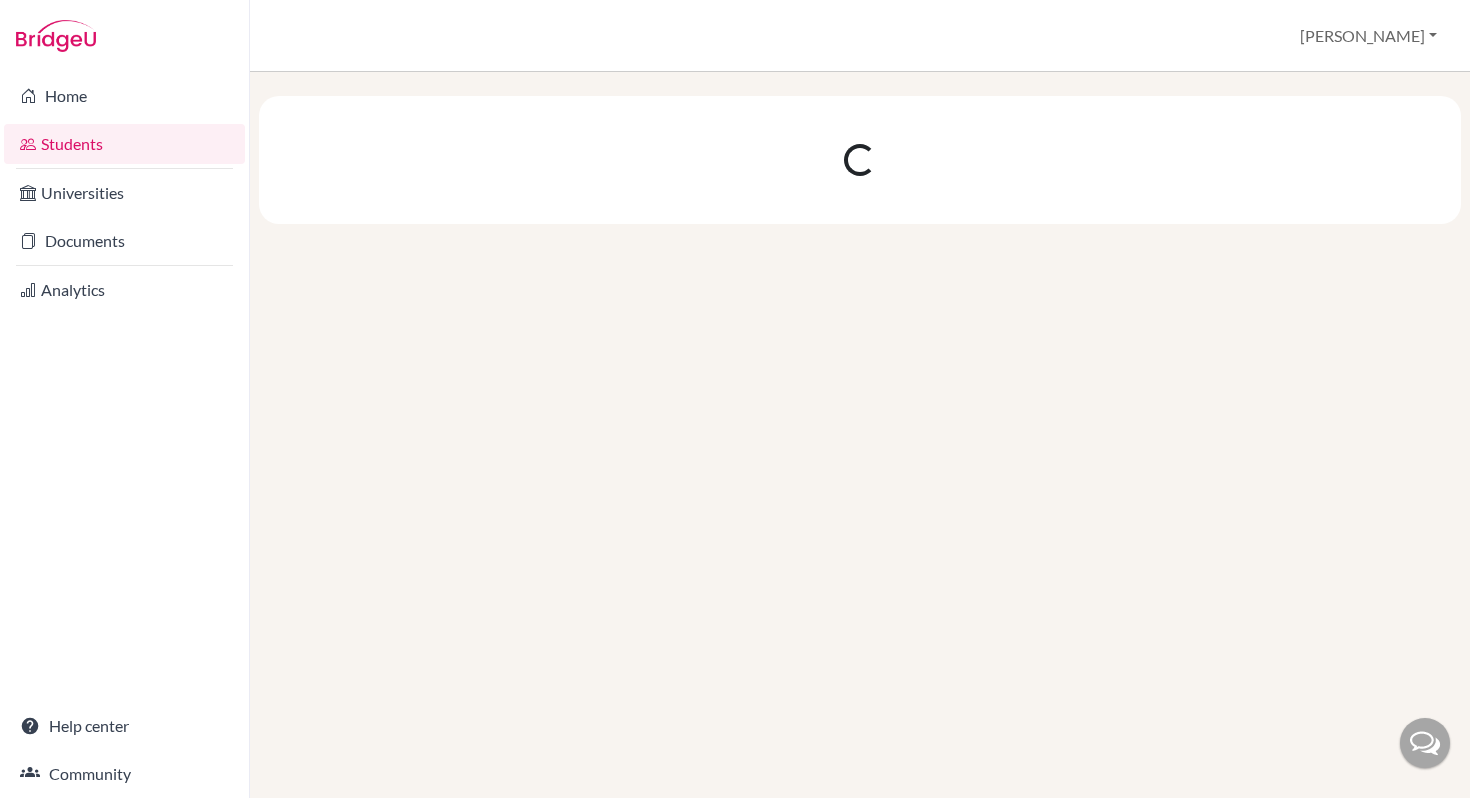 scroll, scrollTop: 0, scrollLeft: 0, axis: both 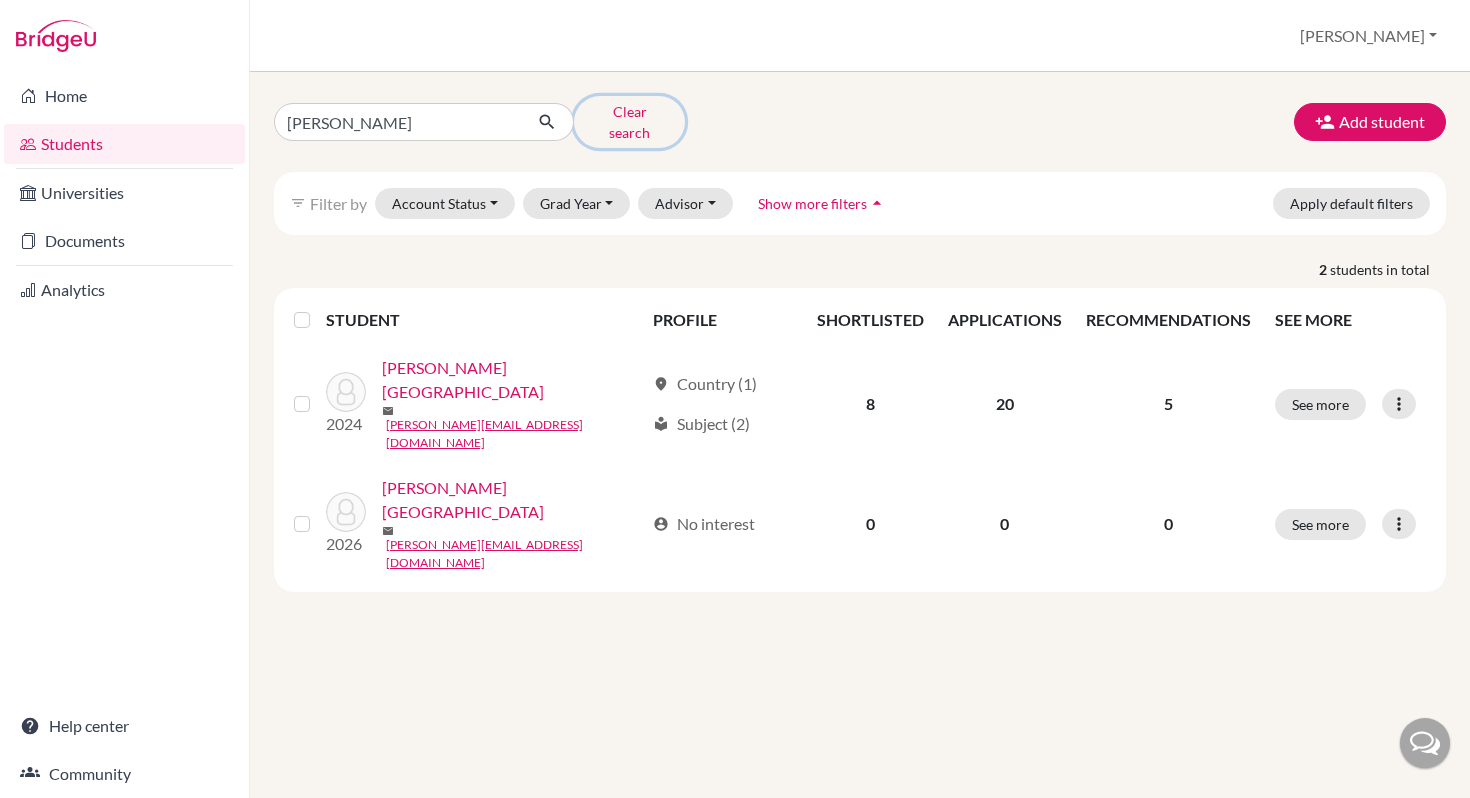 click on "Clear search" at bounding box center (629, 122) 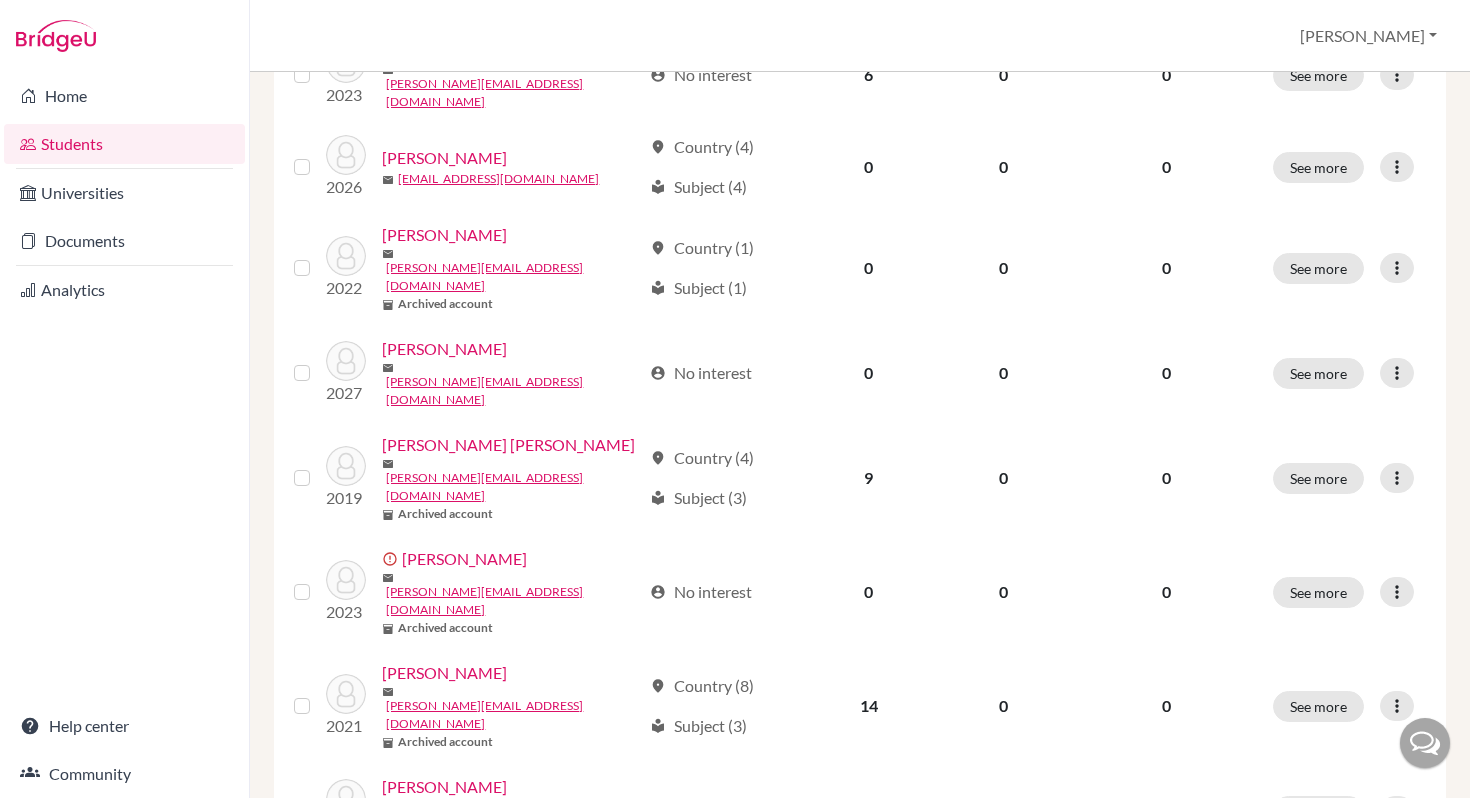 scroll, scrollTop: 0, scrollLeft: 0, axis: both 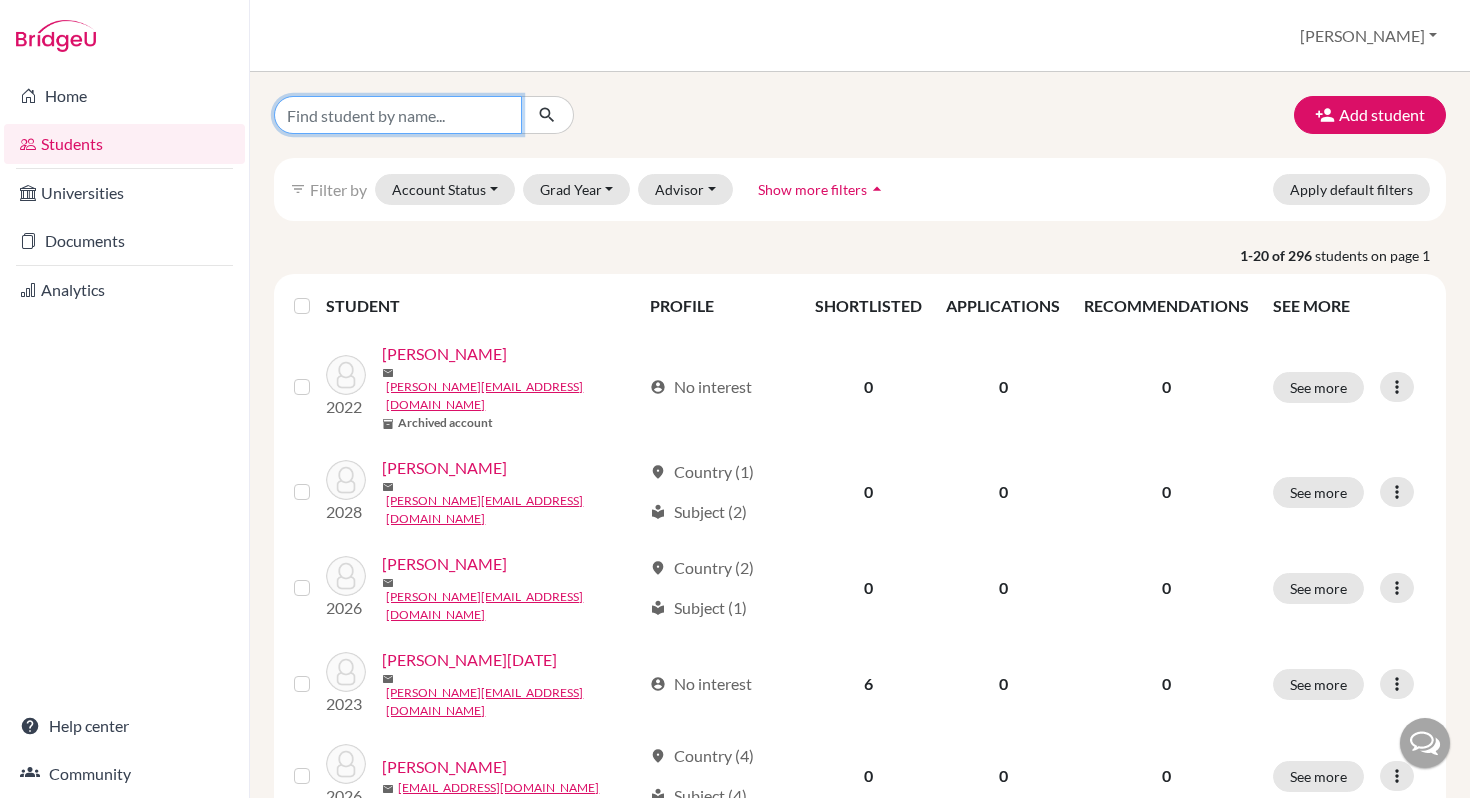 click at bounding box center [398, 115] 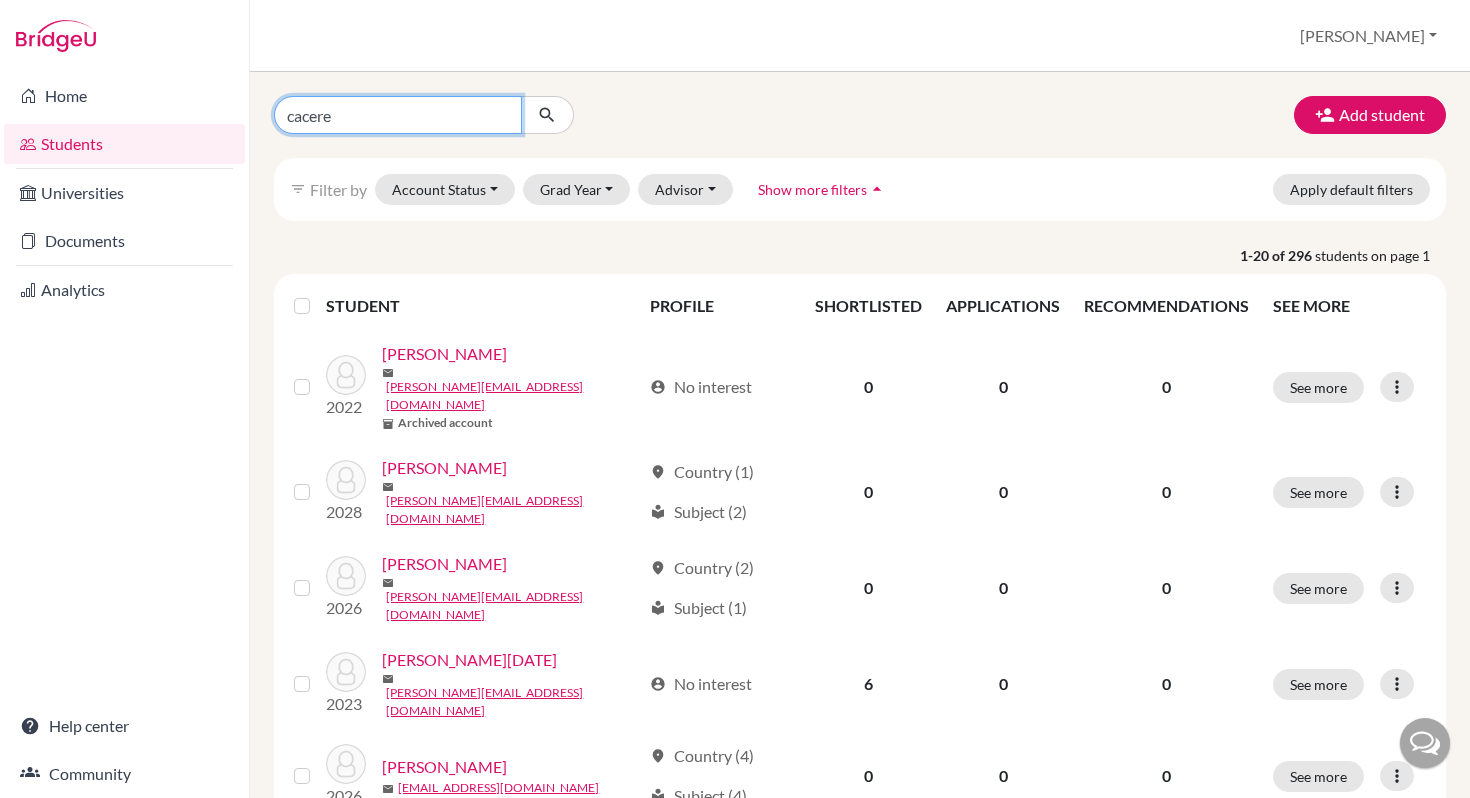 type on "[PERSON_NAME]" 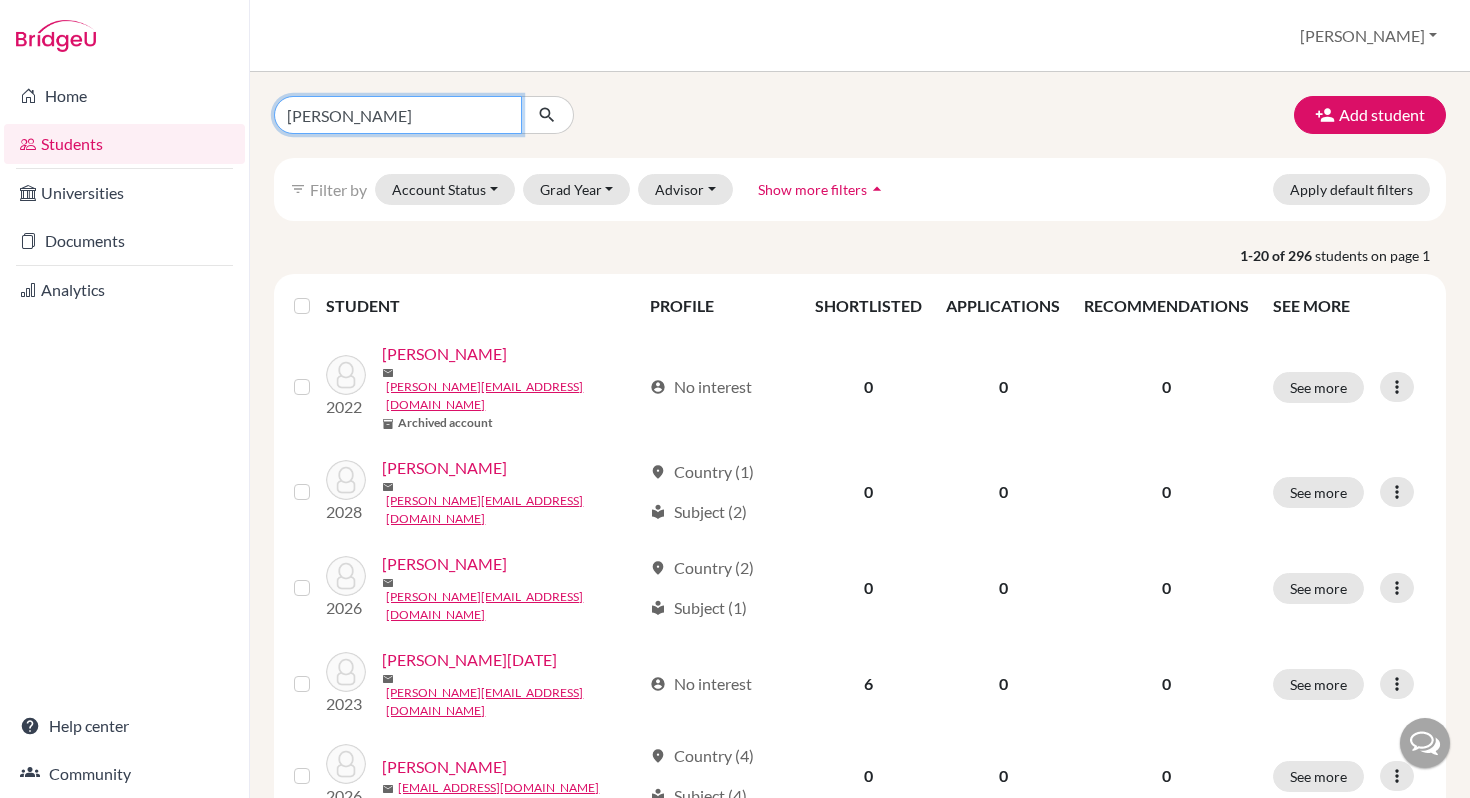 click at bounding box center [547, 115] 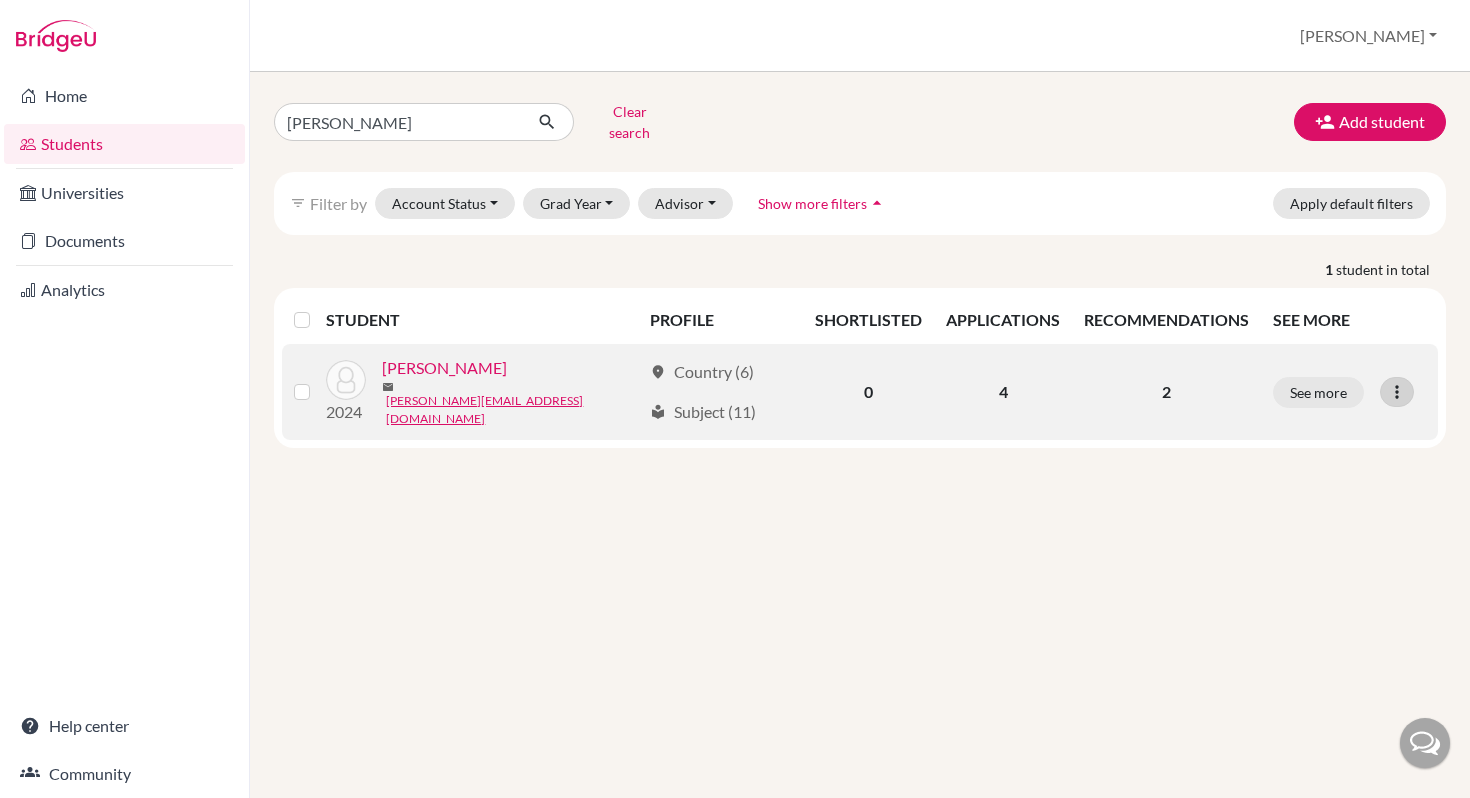 click at bounding box center (1397, 392) 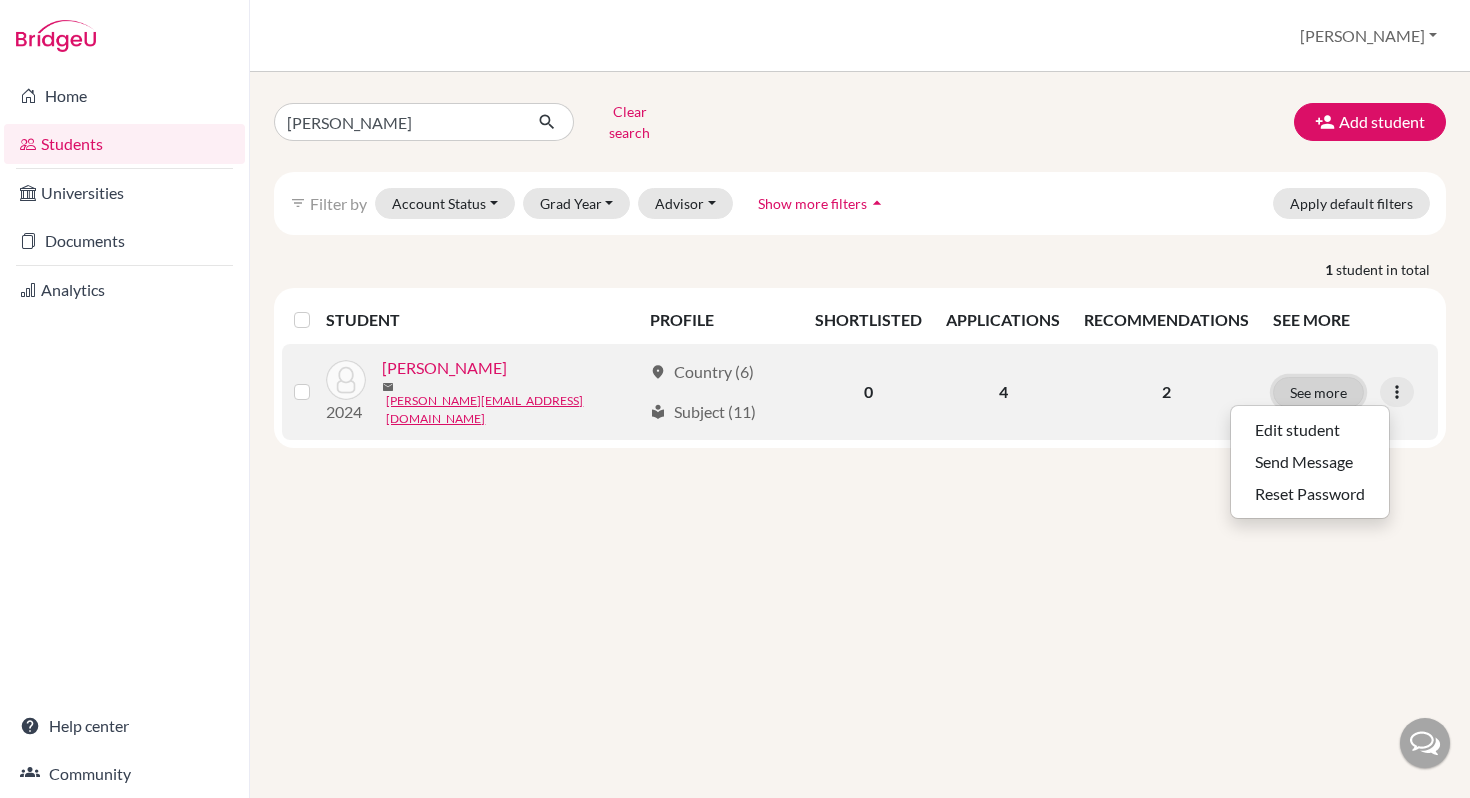 click on "See more" at bounding box center [1318, 392] 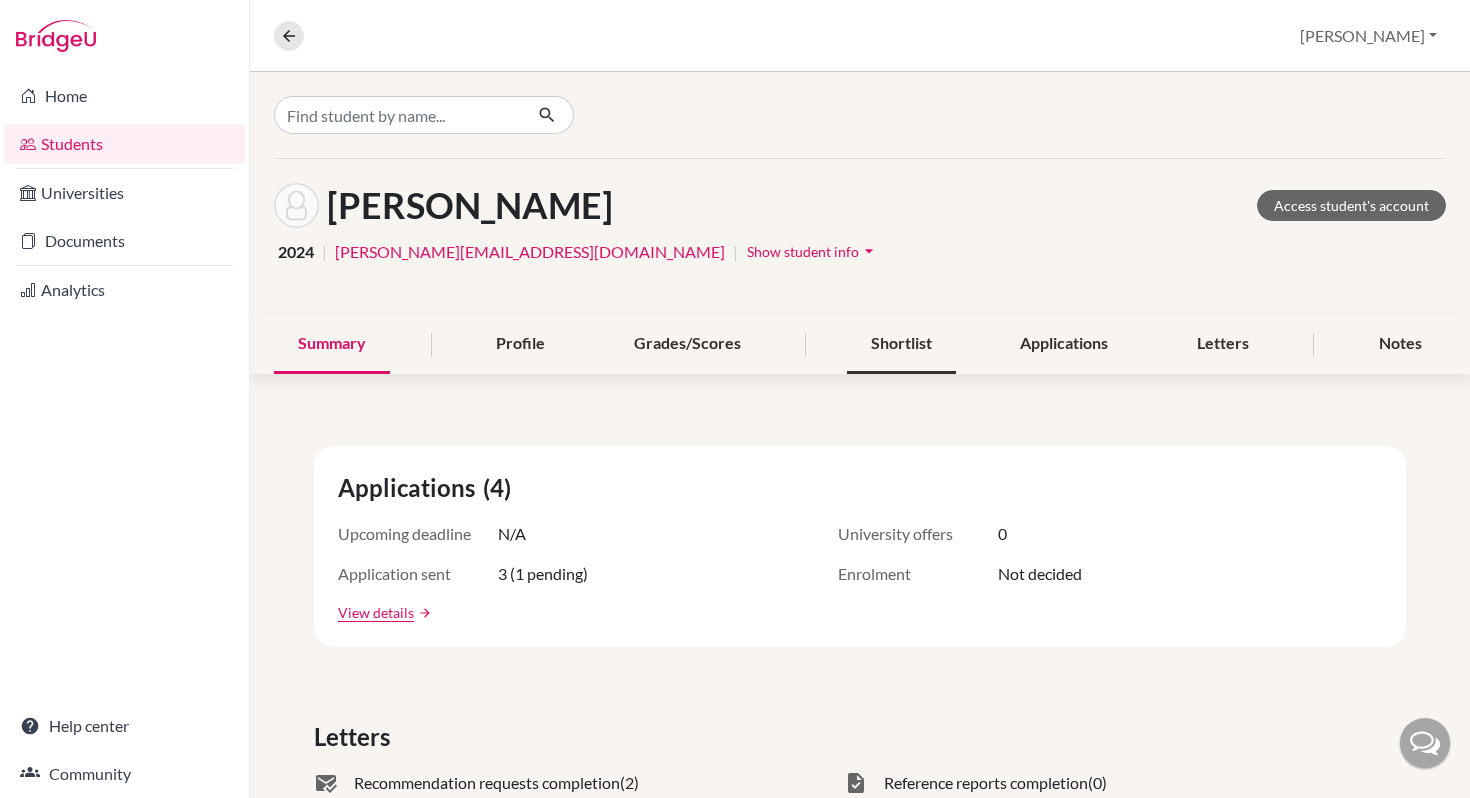 click on "Shortlist" at bounding box center [901, 344] 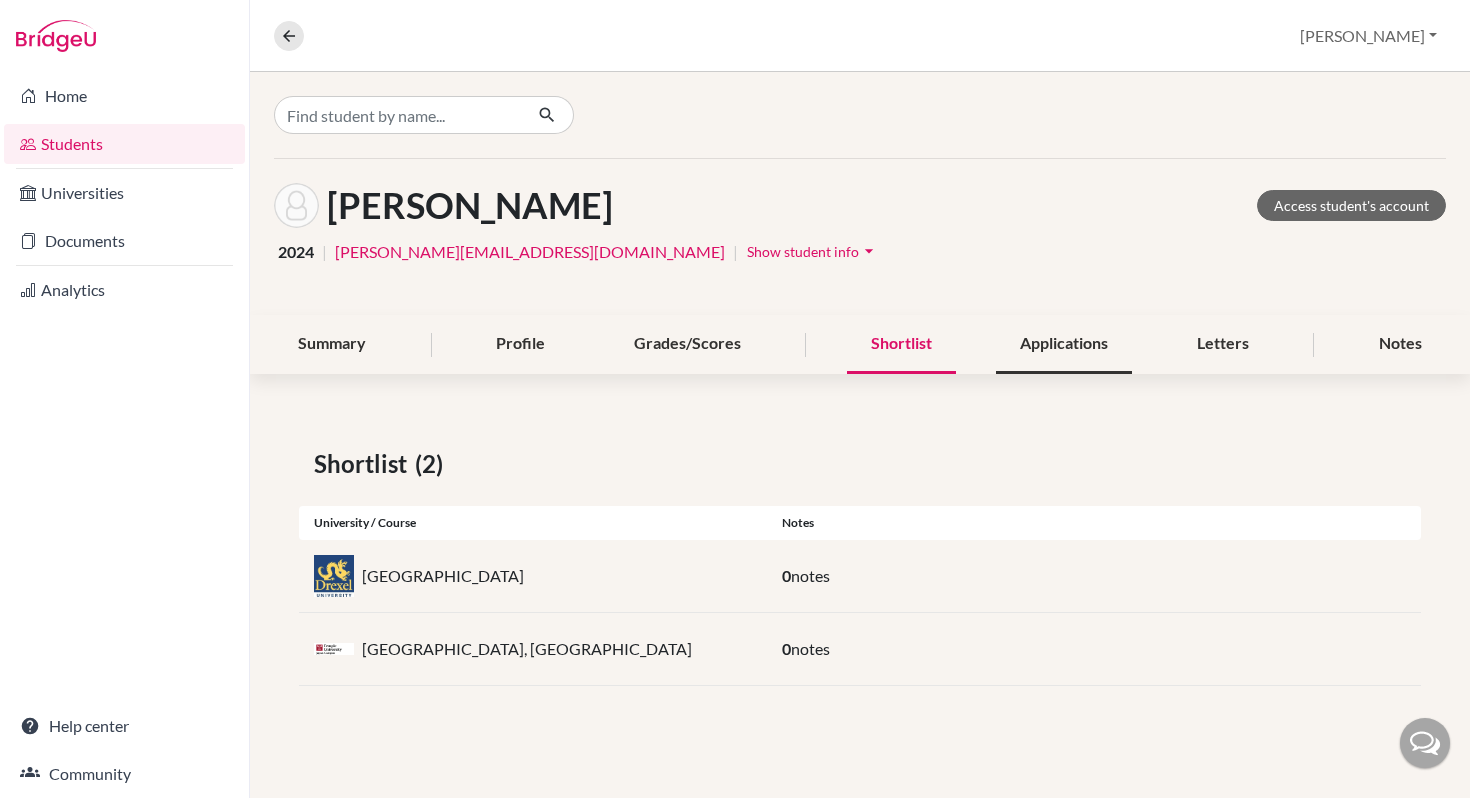 click on "Applications" at bounding box center [1064, 344] 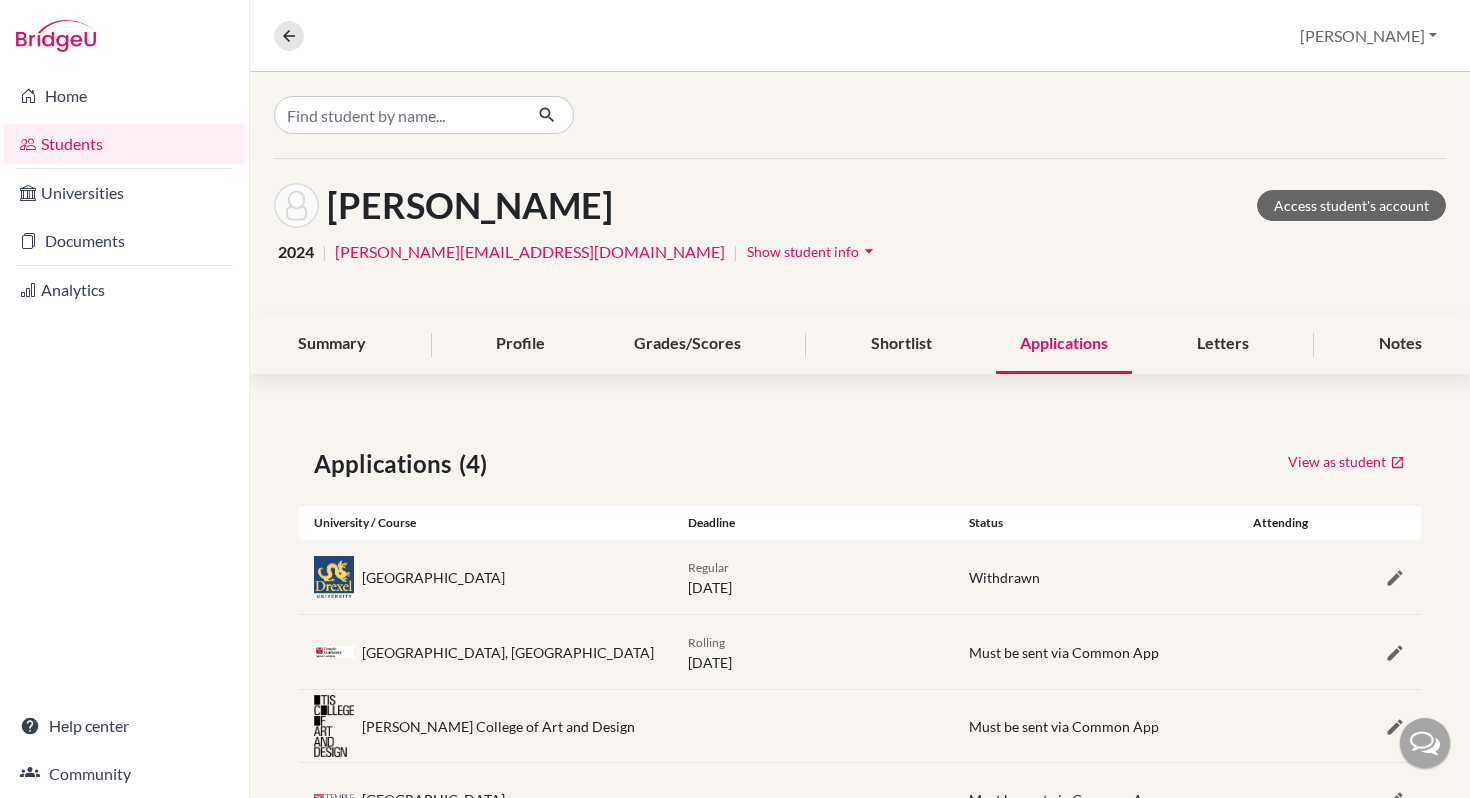 scroll, scrollTop: 86, scrollLeft: 0, axis: vertical 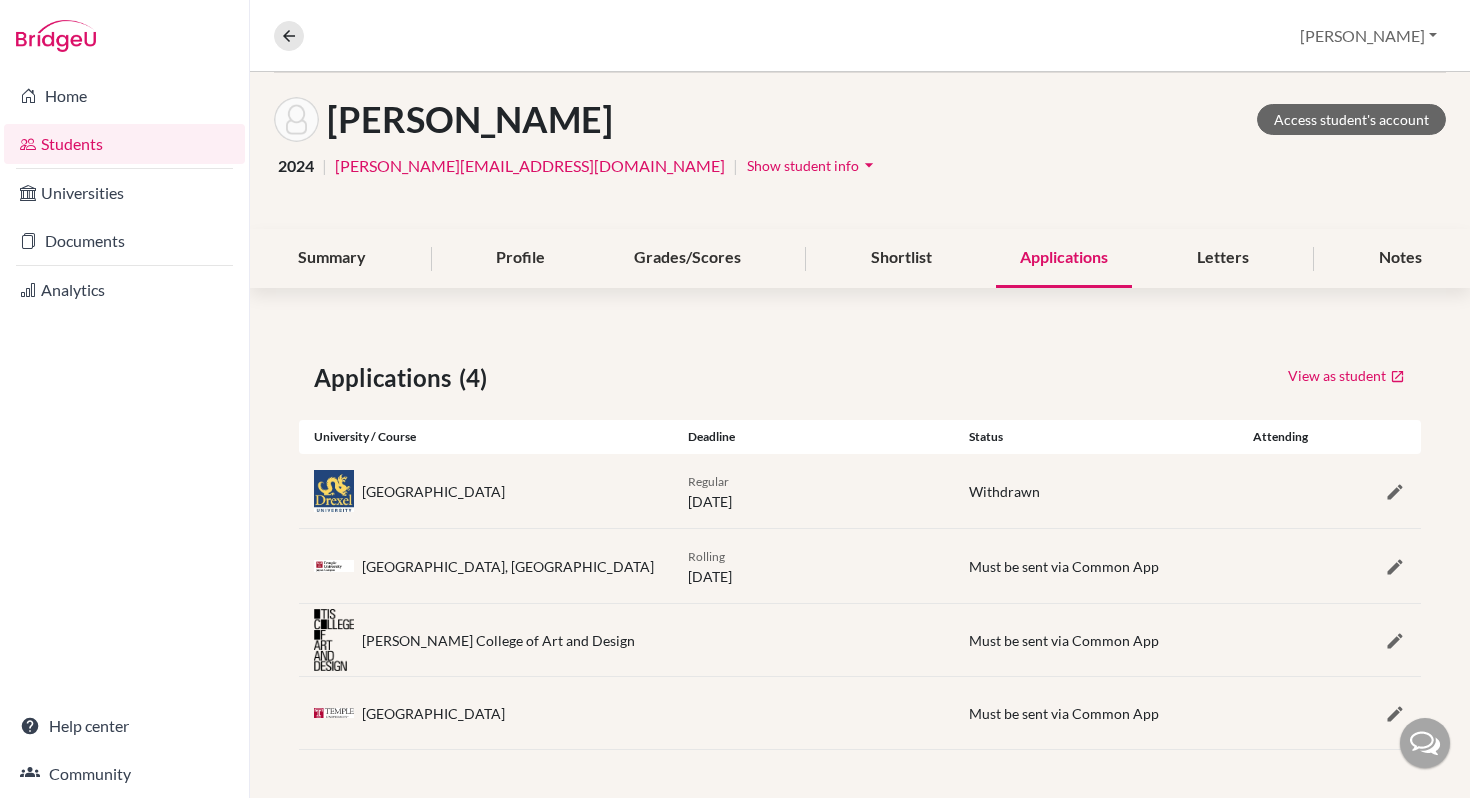 click on "Temple University, Japan Campus" at bounding box center (508, 566) 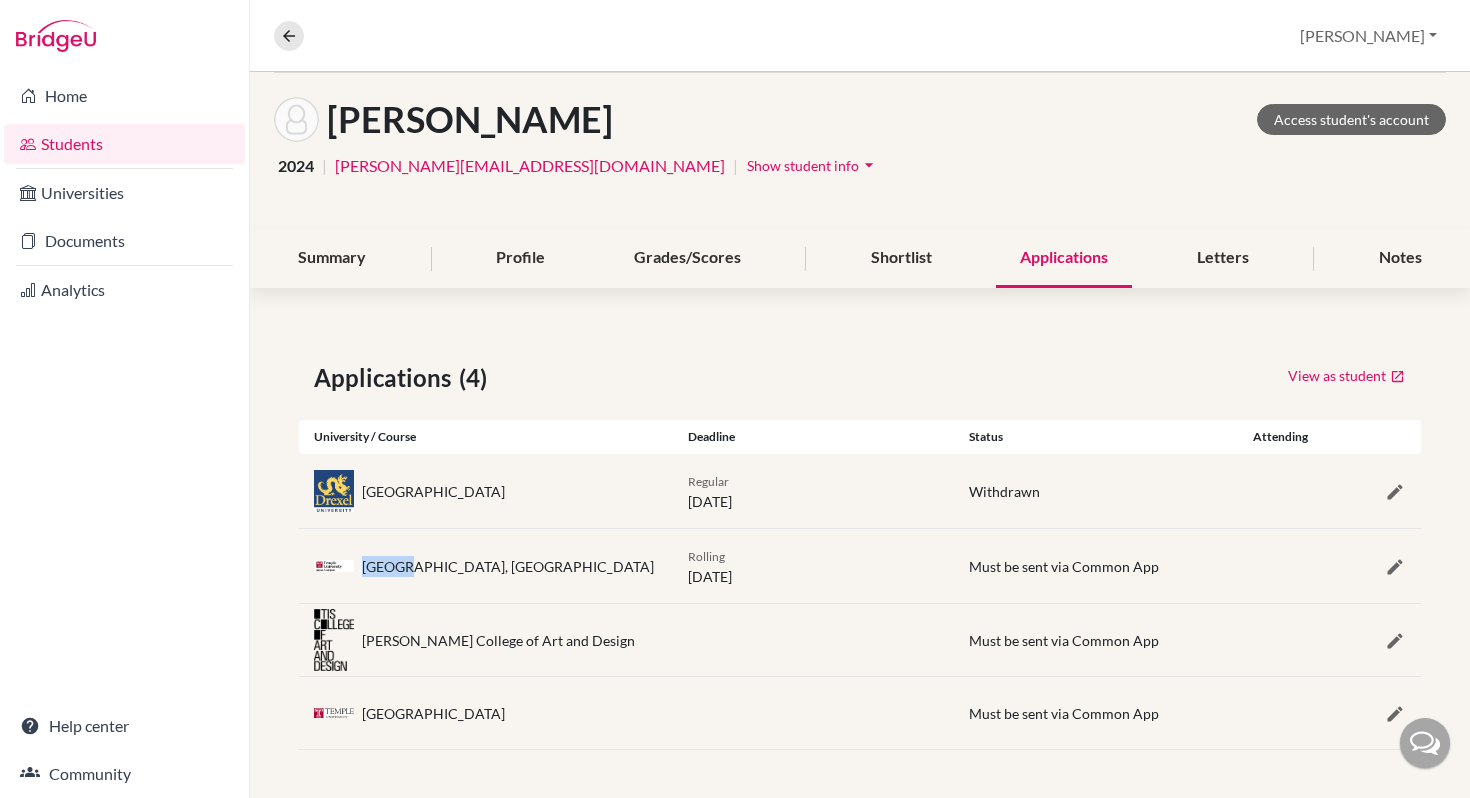 click on "[GEOGRAPHIC_DATA], [GEOGRAPHIC_DATA]" at bounding box center [508, 566] 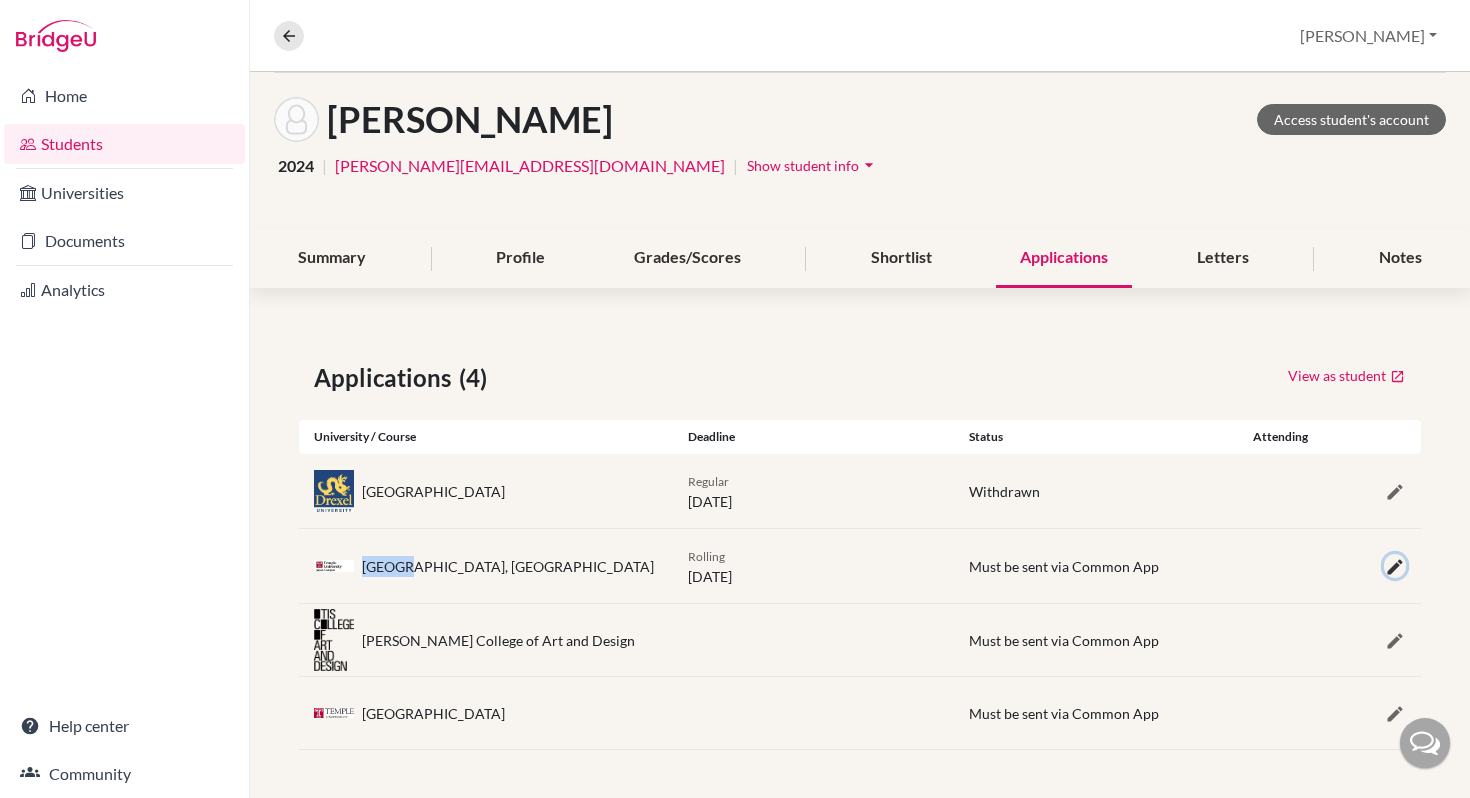 click at bounding box center (1395, 567) 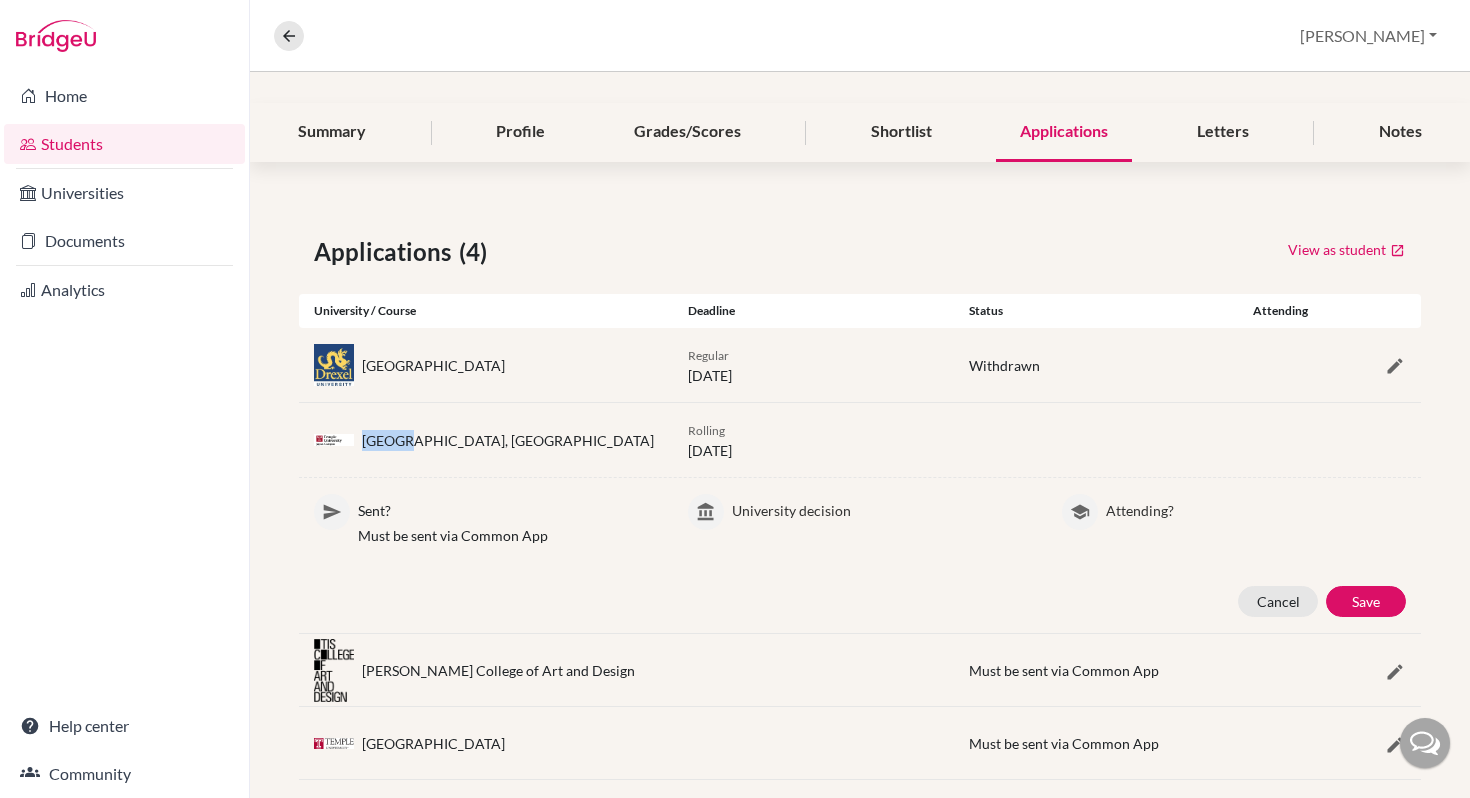scroll, scrollTop: 242, scrollLeft: 0, axis: vertical 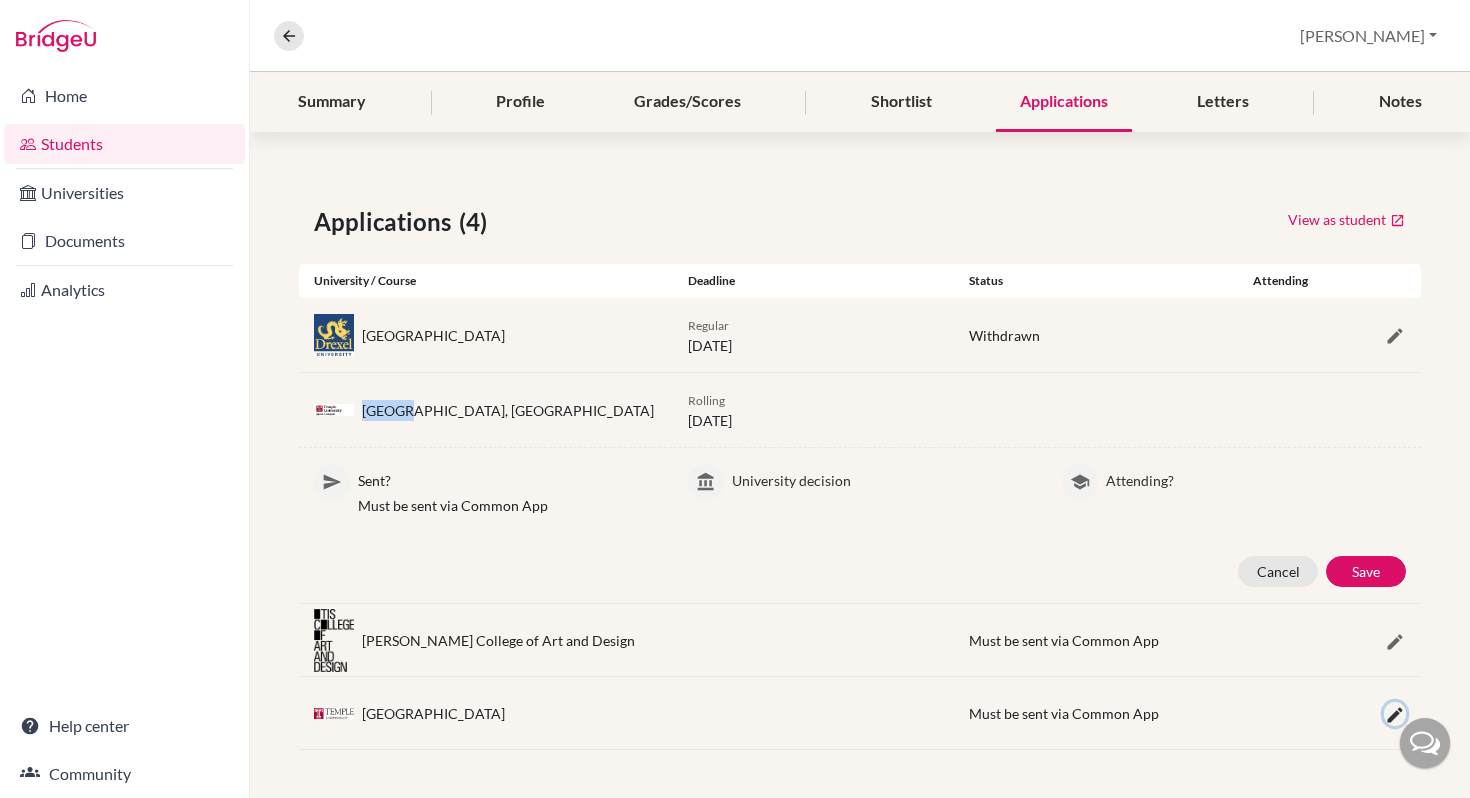 click at bounding box center [1395, 715] 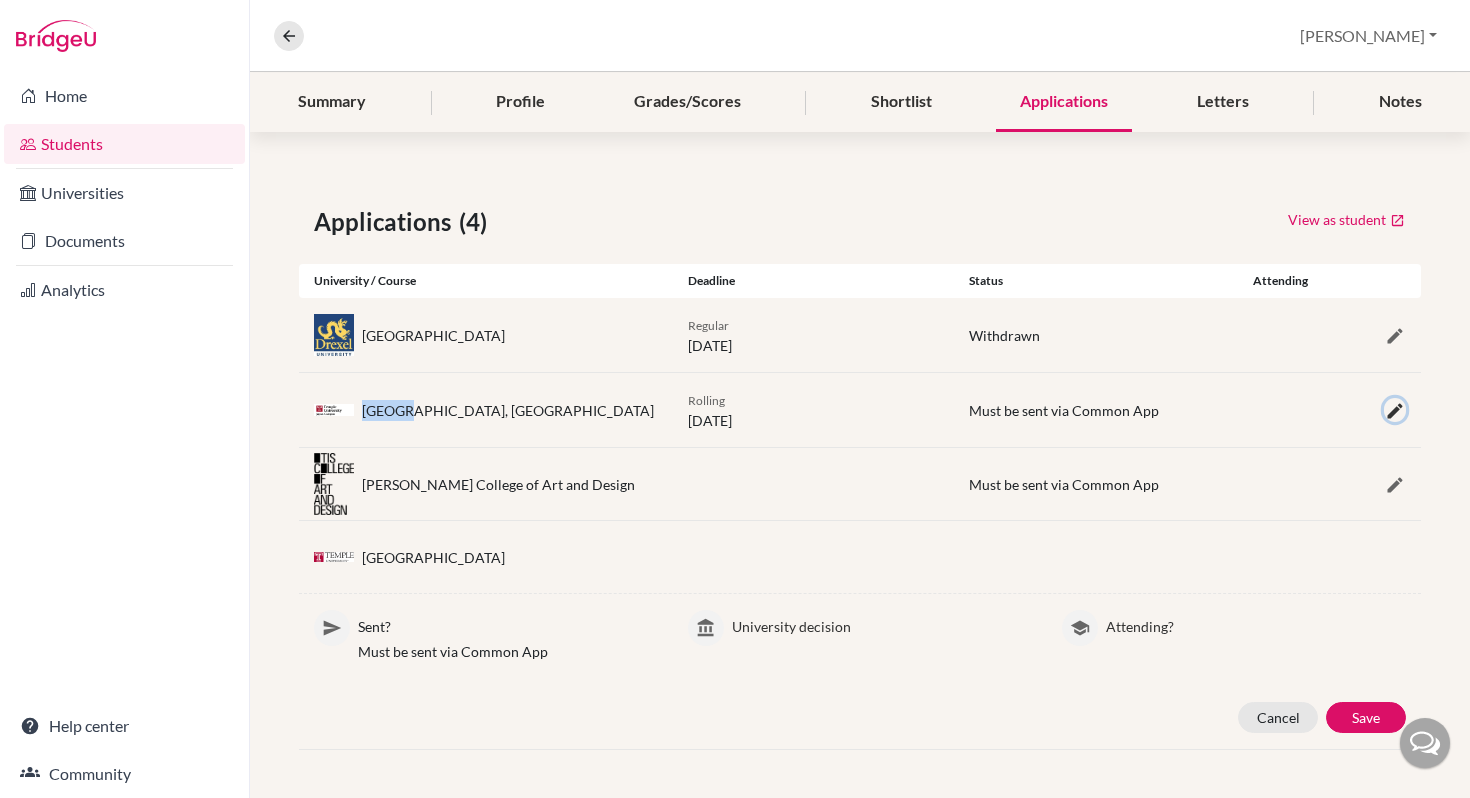 click at bounding box center (1395, 411) 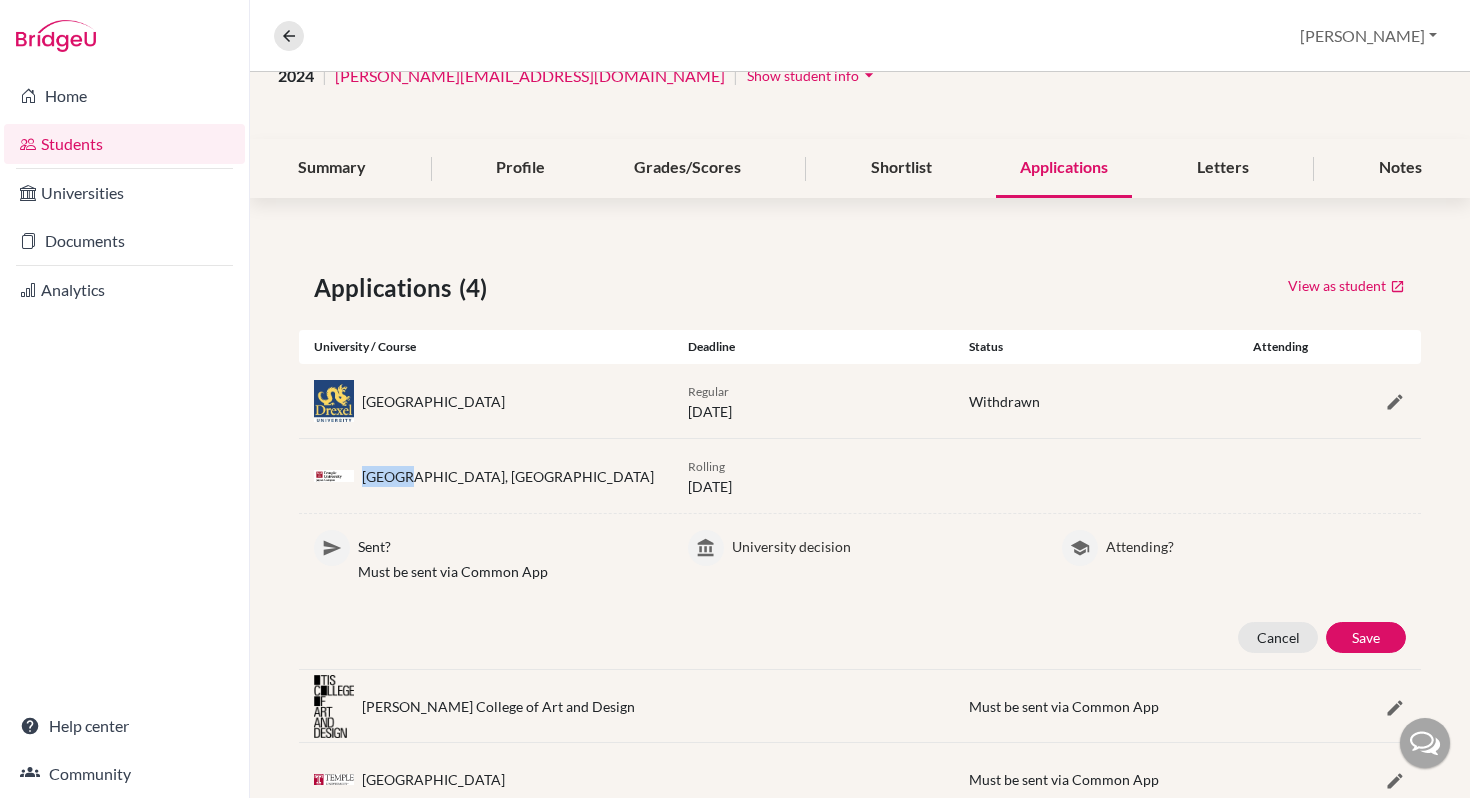 scroll, scrollTop: 0, scrollLeft: 0, axis: both 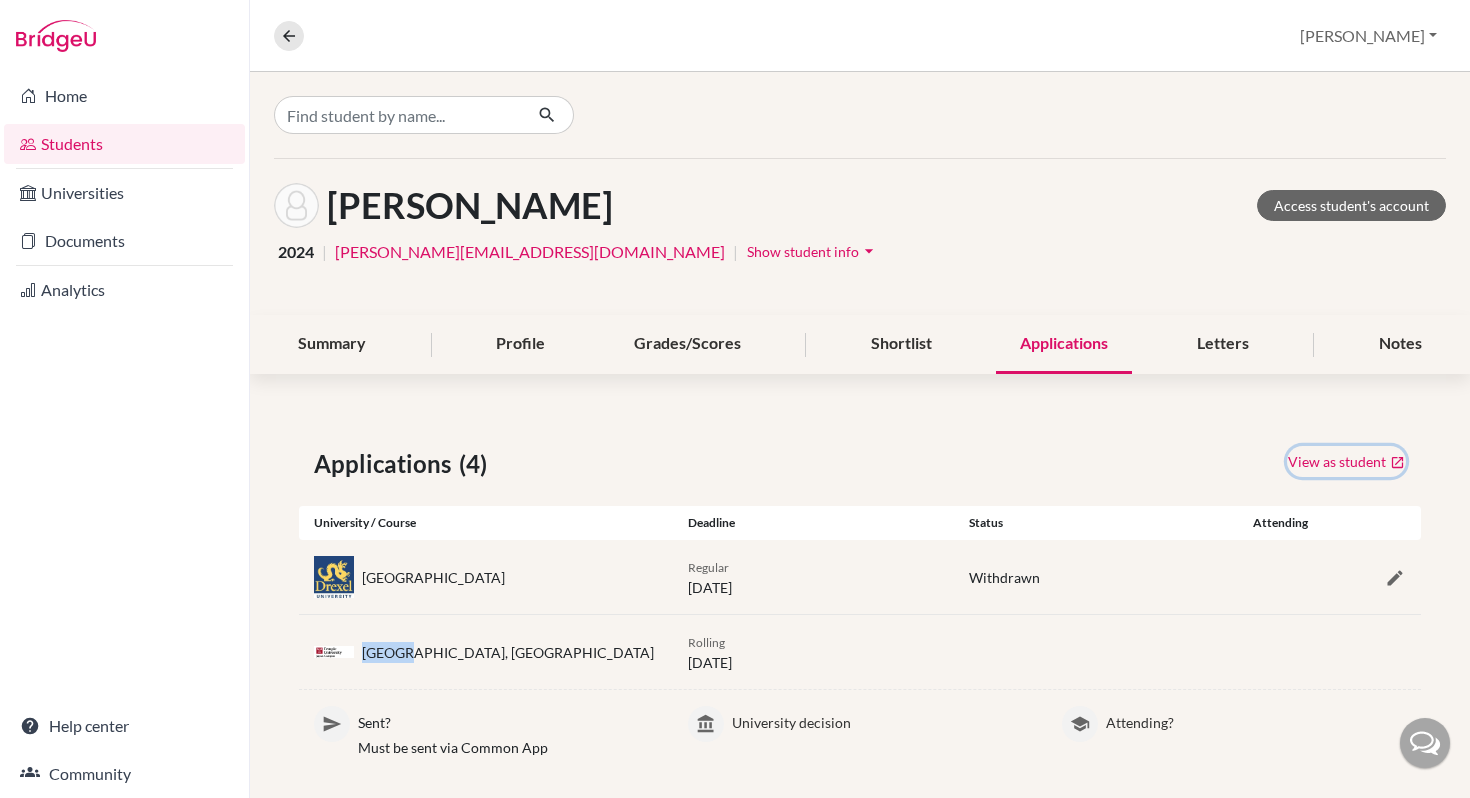 click on "View as student" at bounding box center [1346, 461] 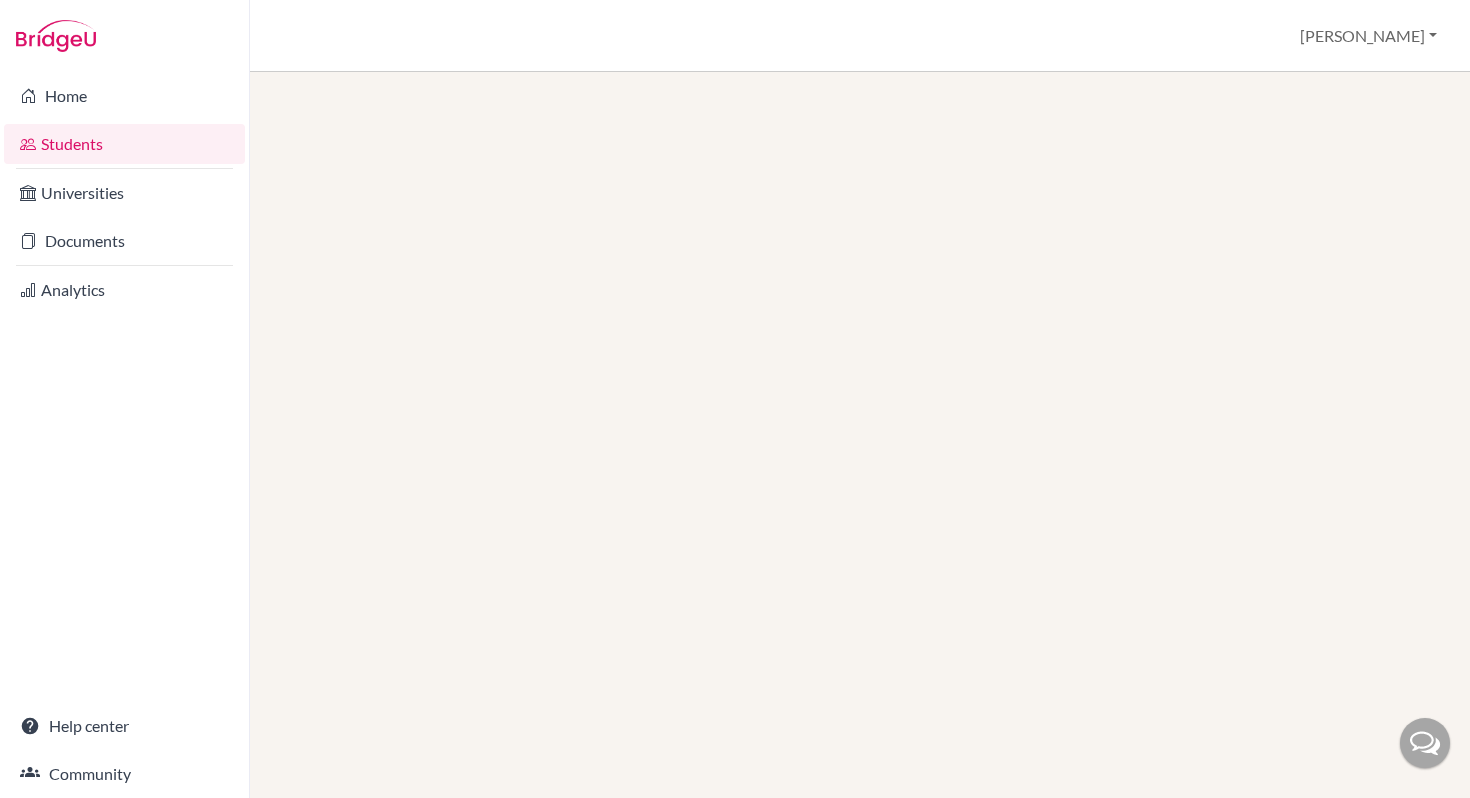 scroll, scrollTop: 0, scrollLeft: 0, axis: both 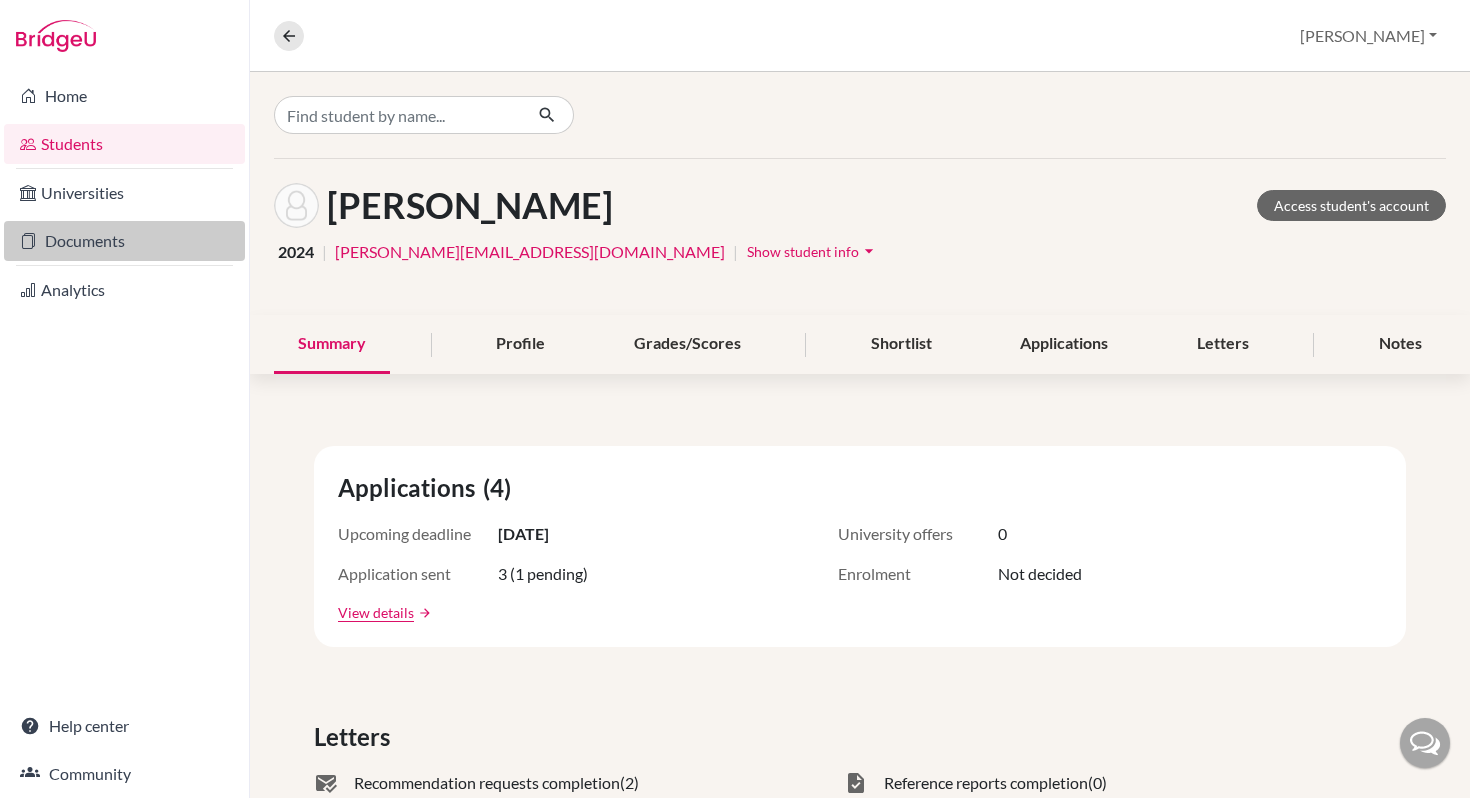 click on "Documents" at bounding box center (124, 241) 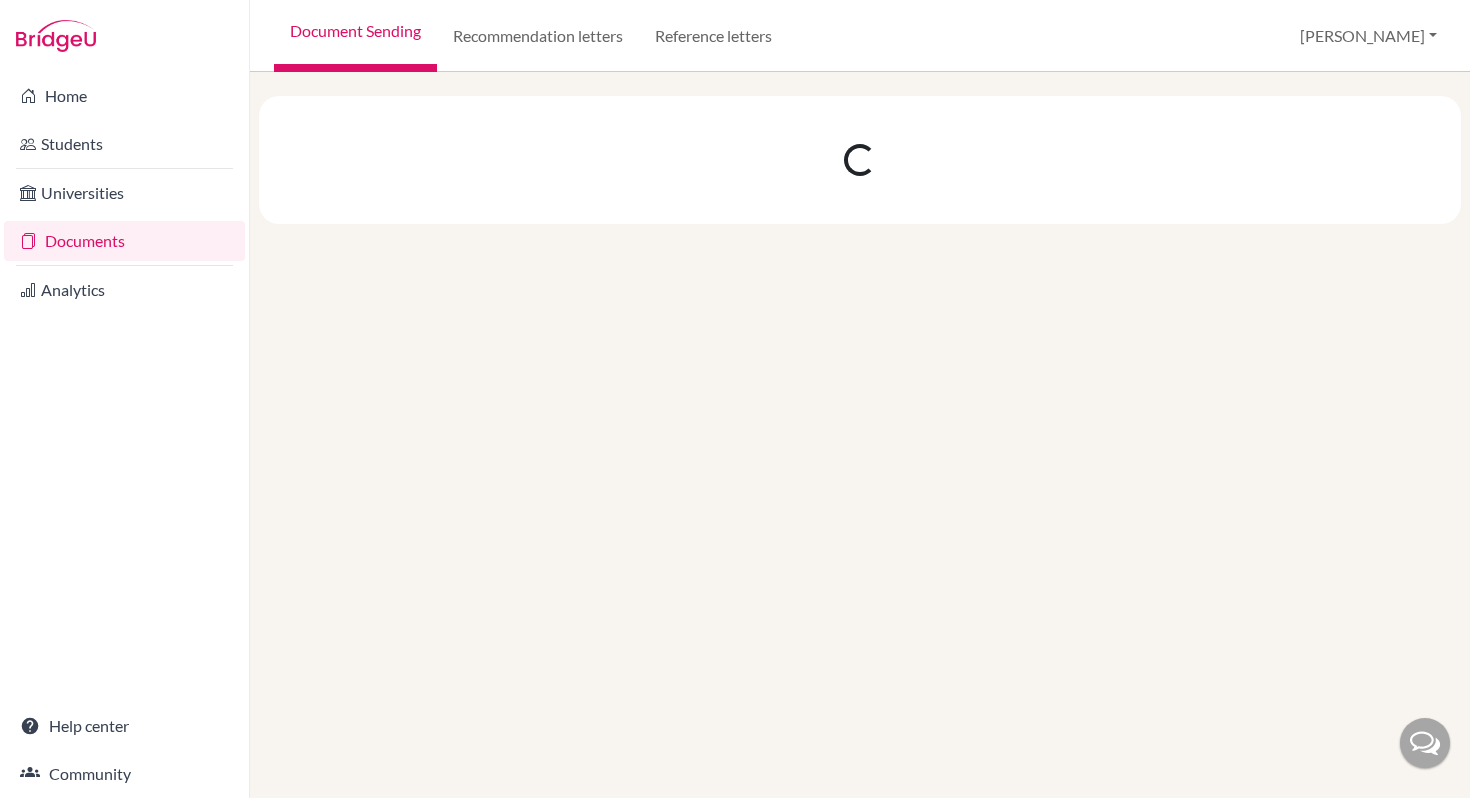 scroll, scrollTop: 0, scrollLeft: 0, axis: both 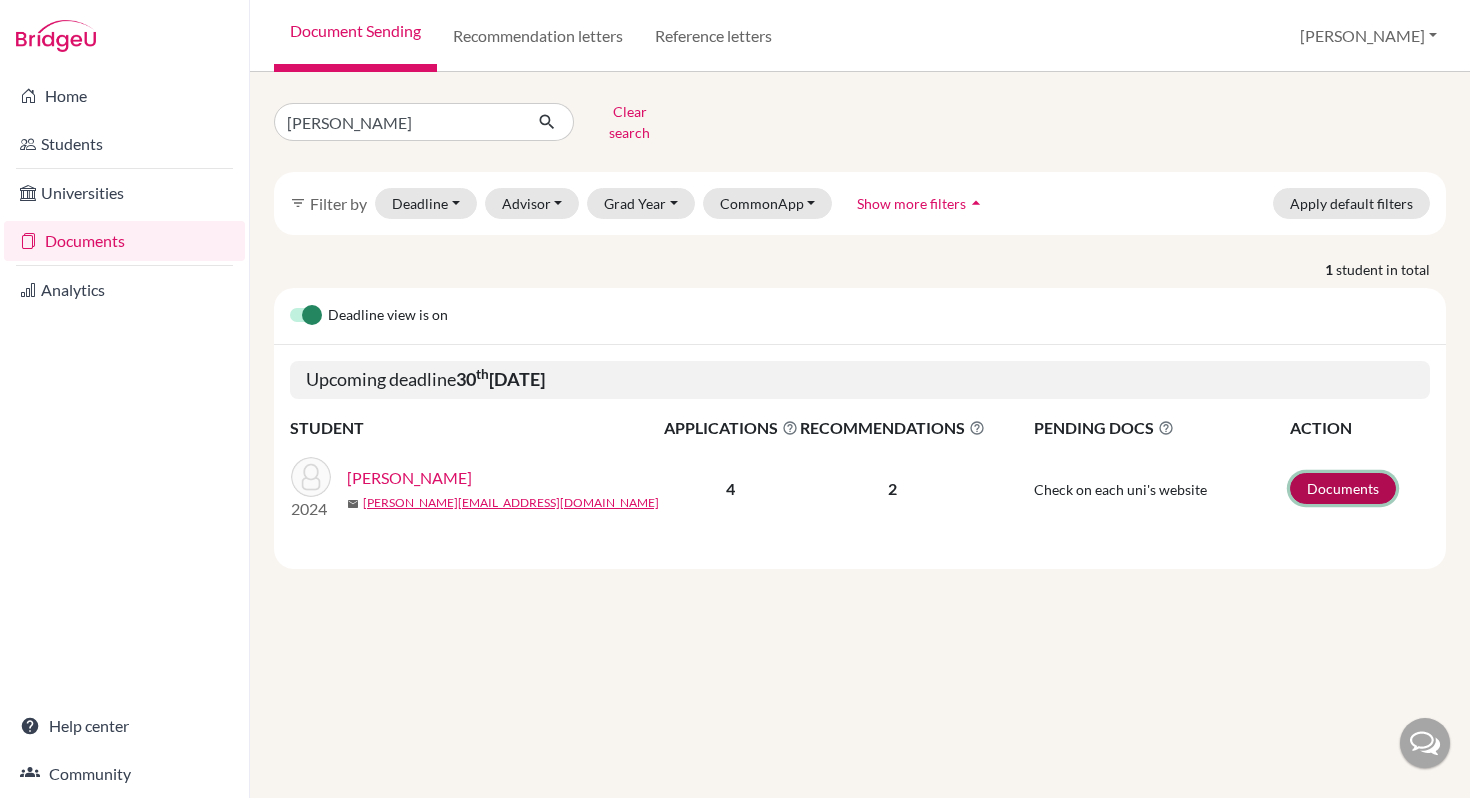 click on "Documents" at bounding box center [1343, 488] 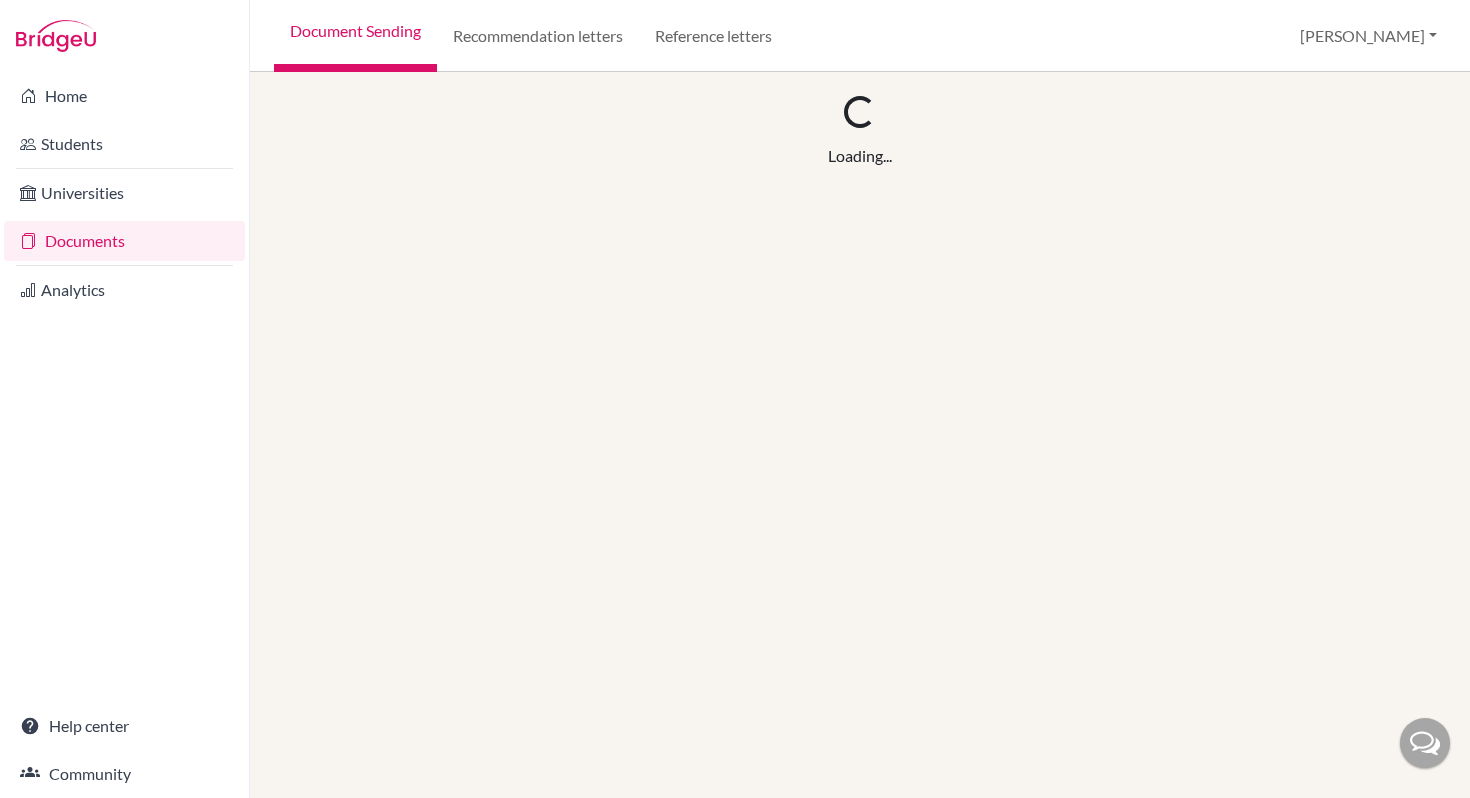 scroll, scrollTop: 0, scrollLeft: 0, axis: both 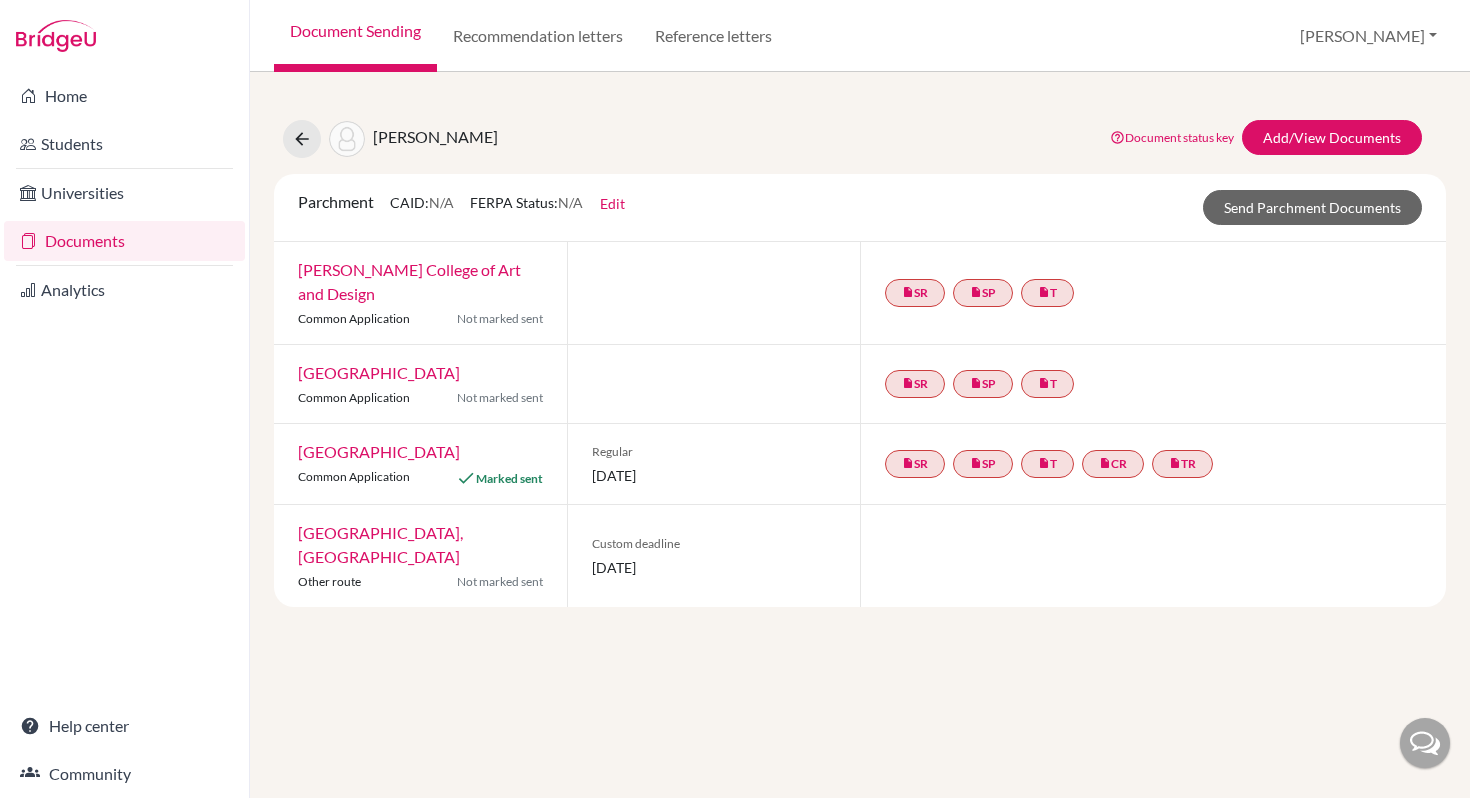 click on "[GEOGRAPHIC_DATA], [GEOGRAPHIC_DATA]" at bounding box center (380, 544) 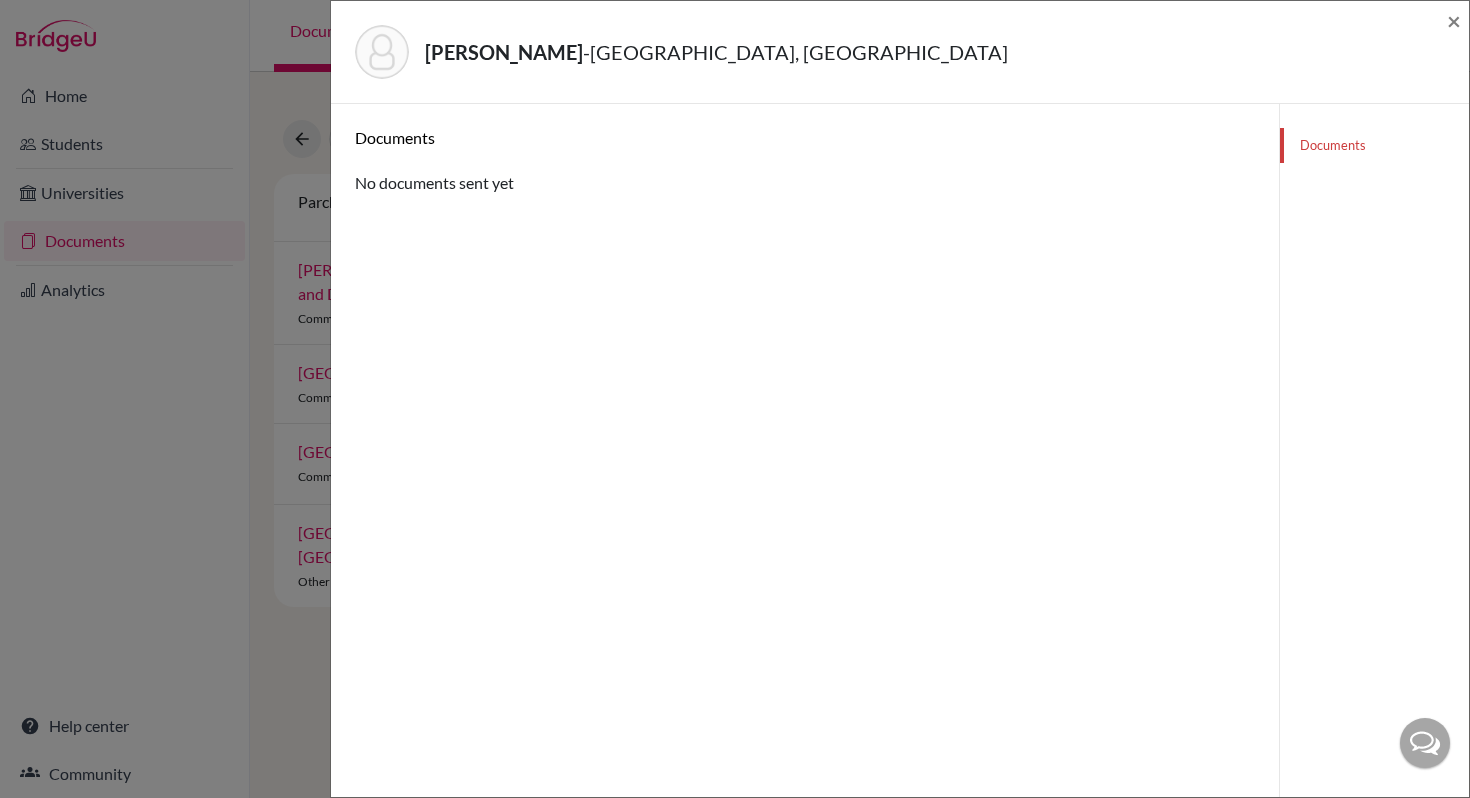 click on "Documents" 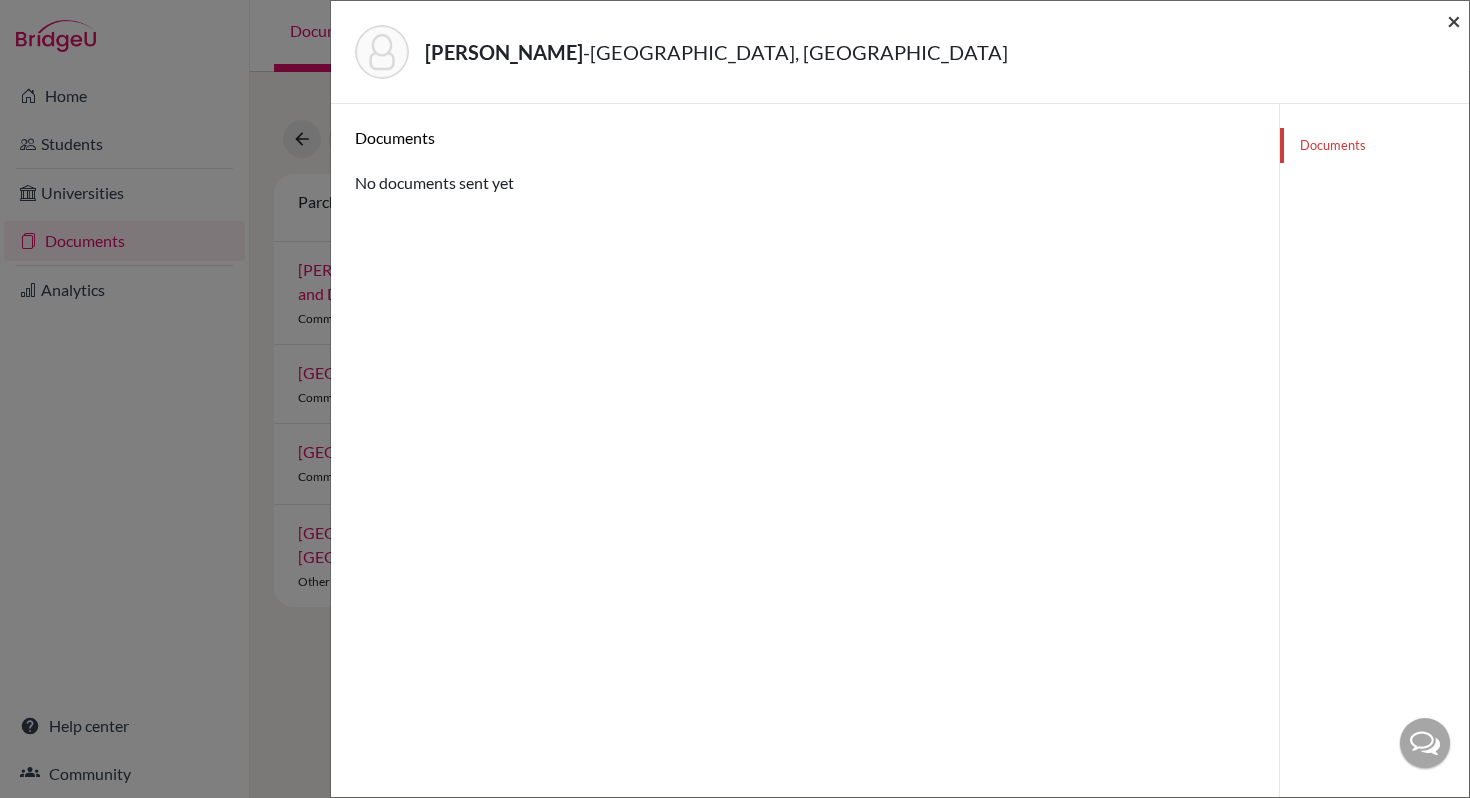 click on "×" at bounding box center (1454, 20) 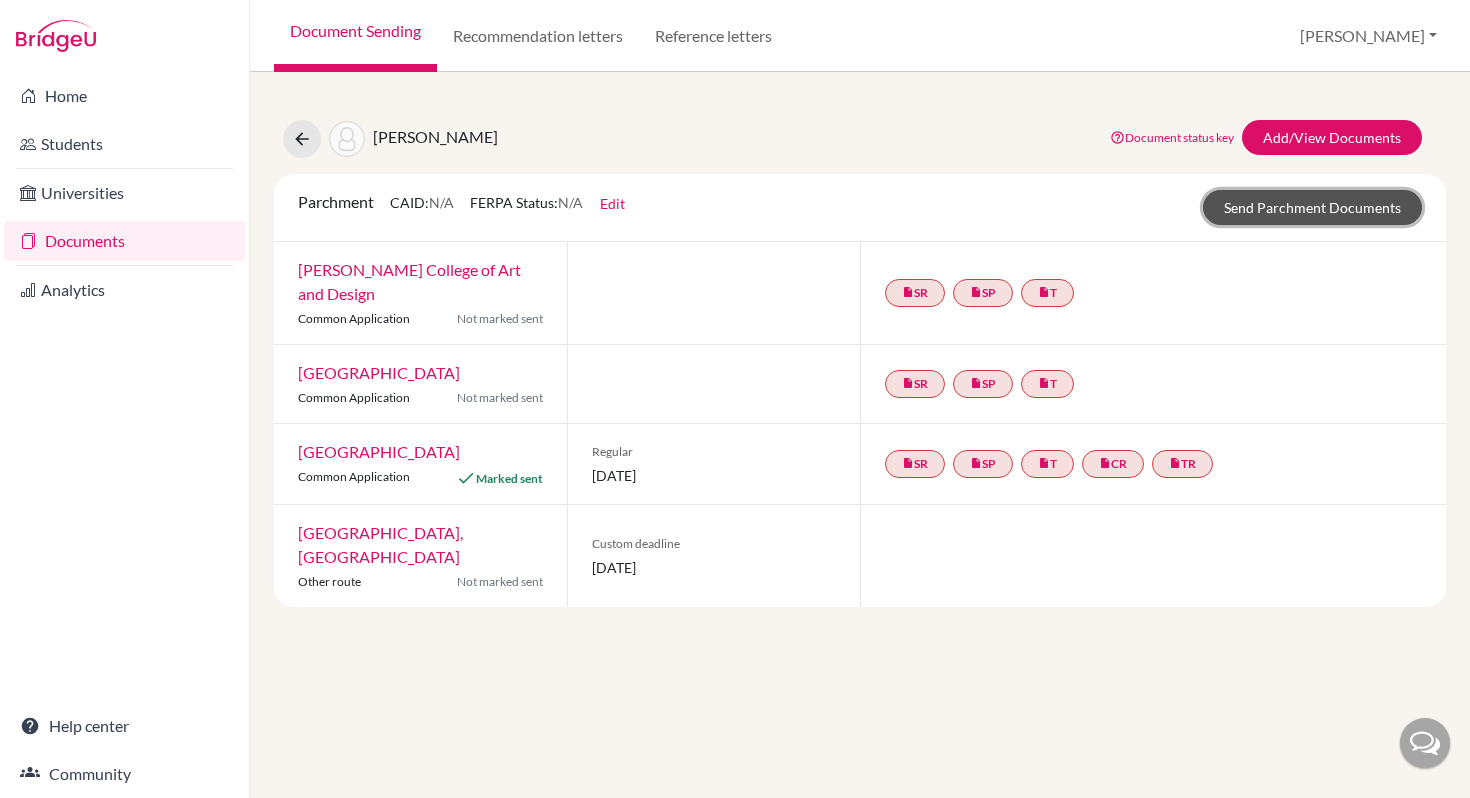click on "Send Parchment Documents" 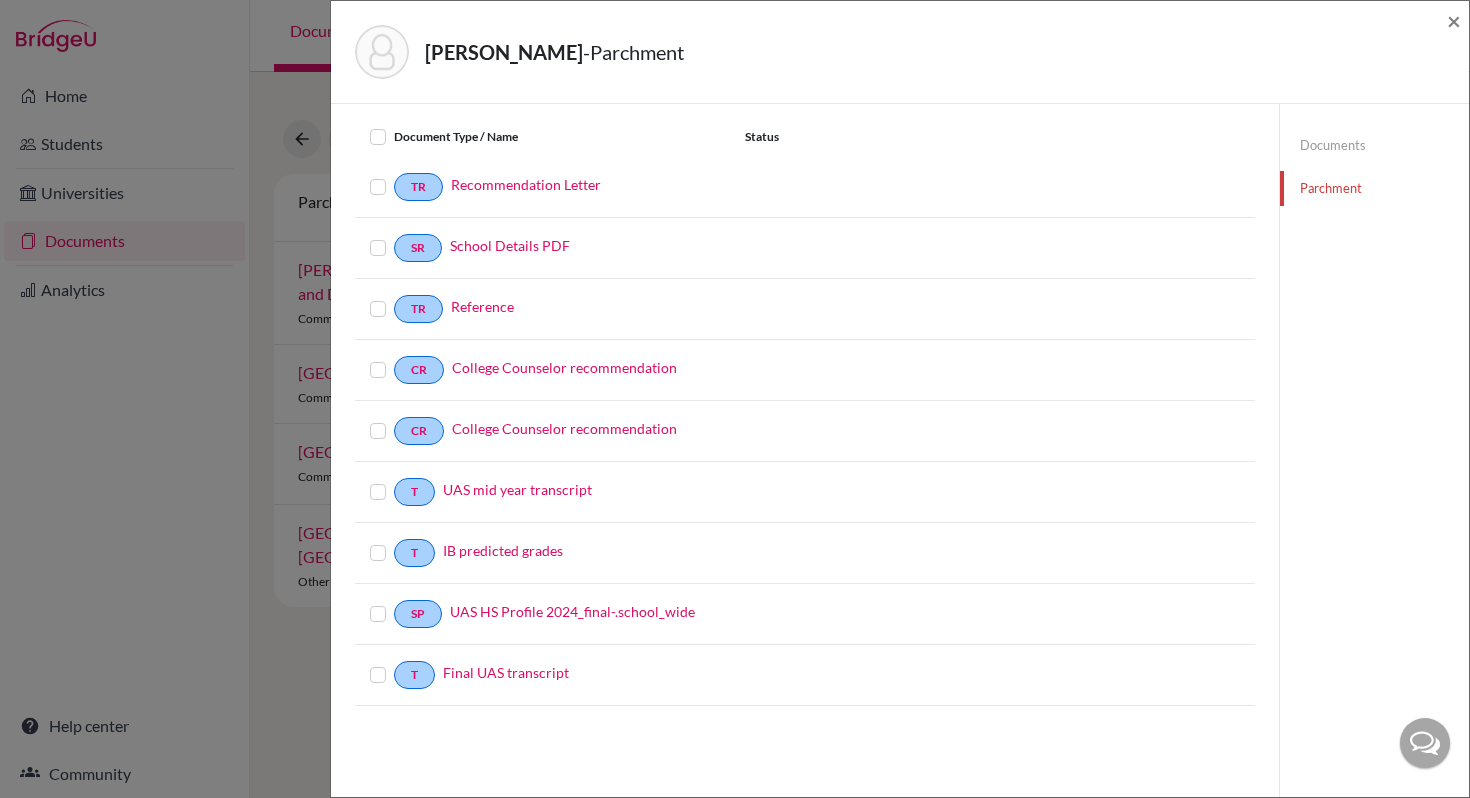 scroll, scrollTop: 46, scrollLeft: 0, axis: vertical 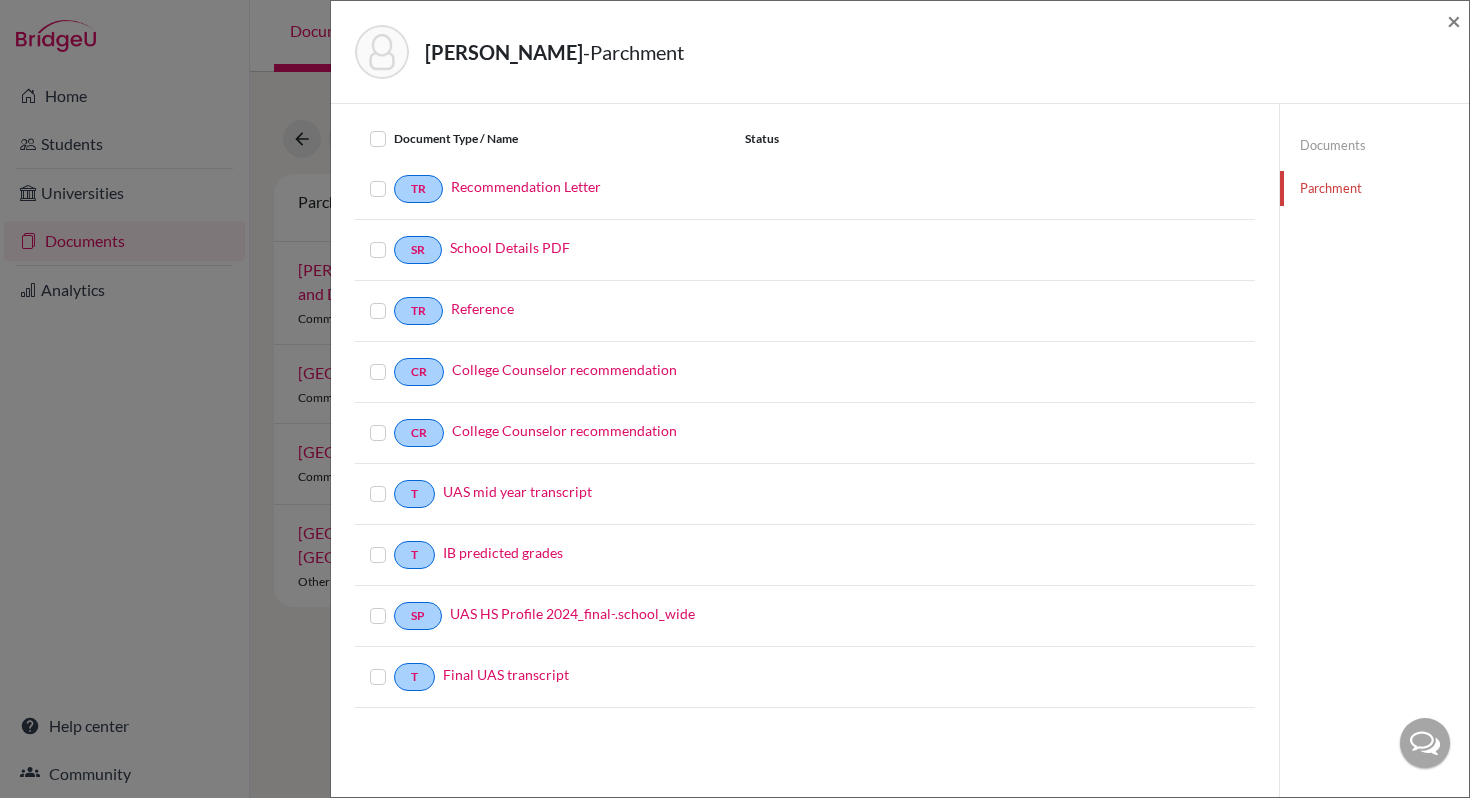 click at bounding box center [394, 665] 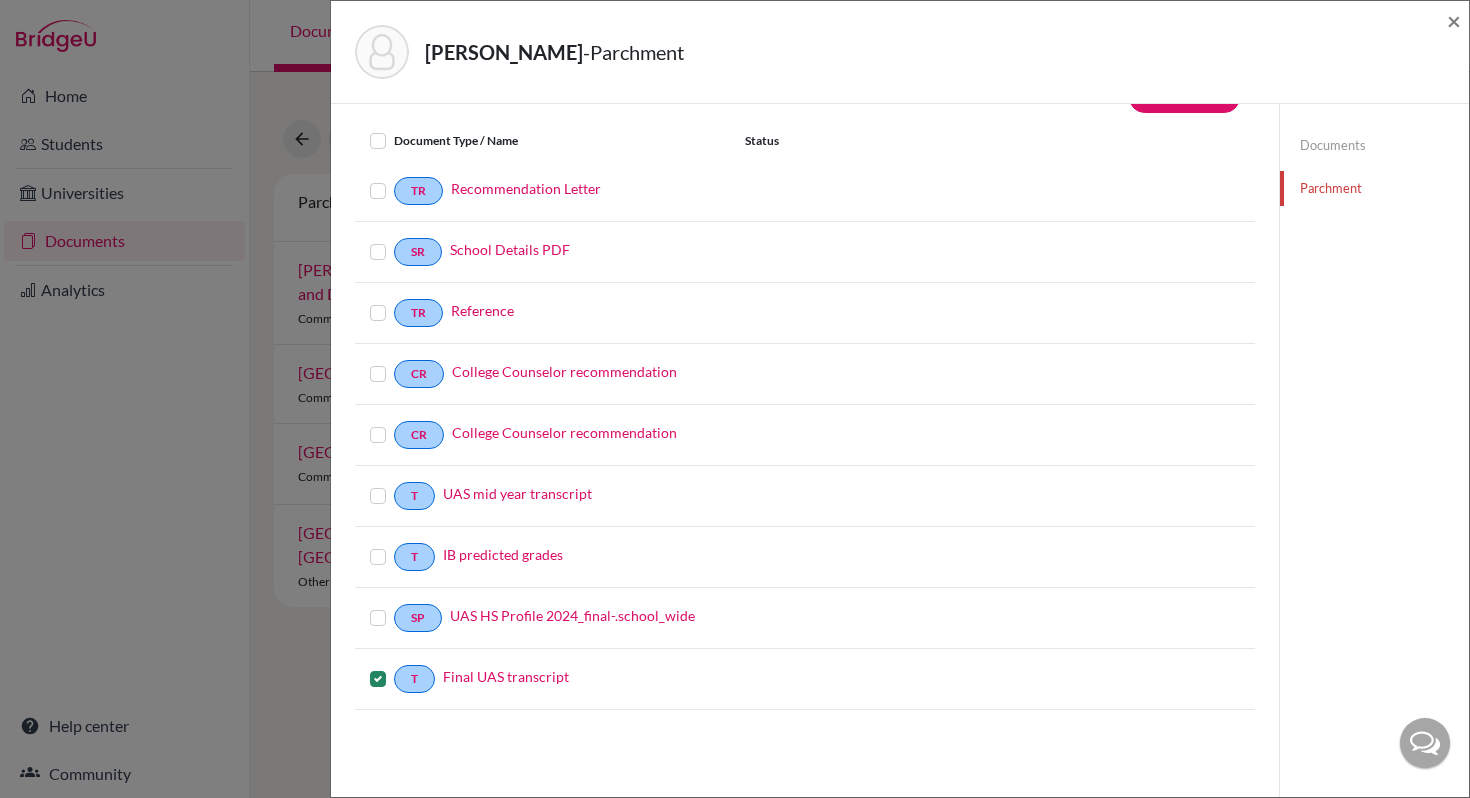 scroll, scrollTop: 0, scrollLeft: 0, axis: both 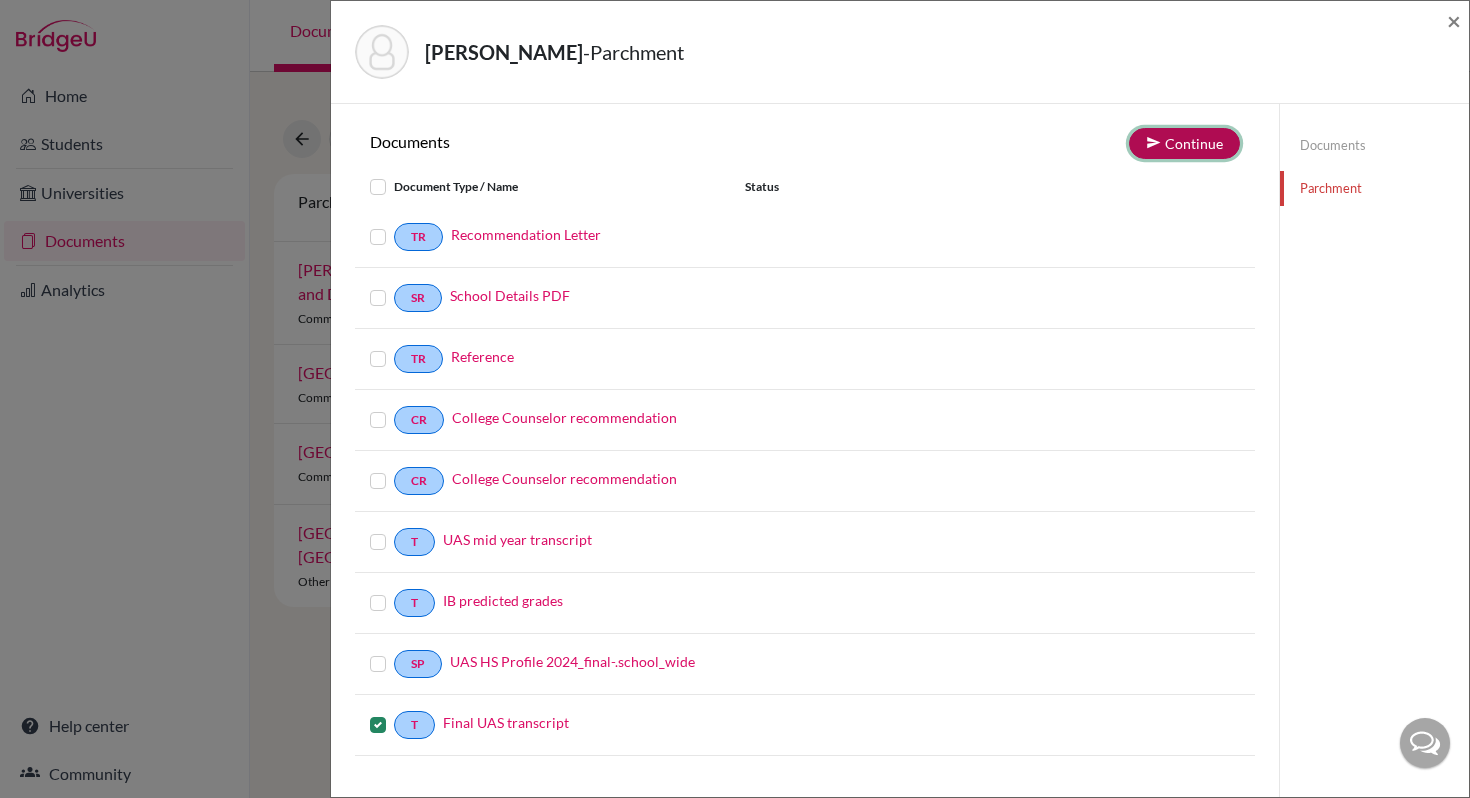 click on "Continue" at bounding box center (1184, 143) 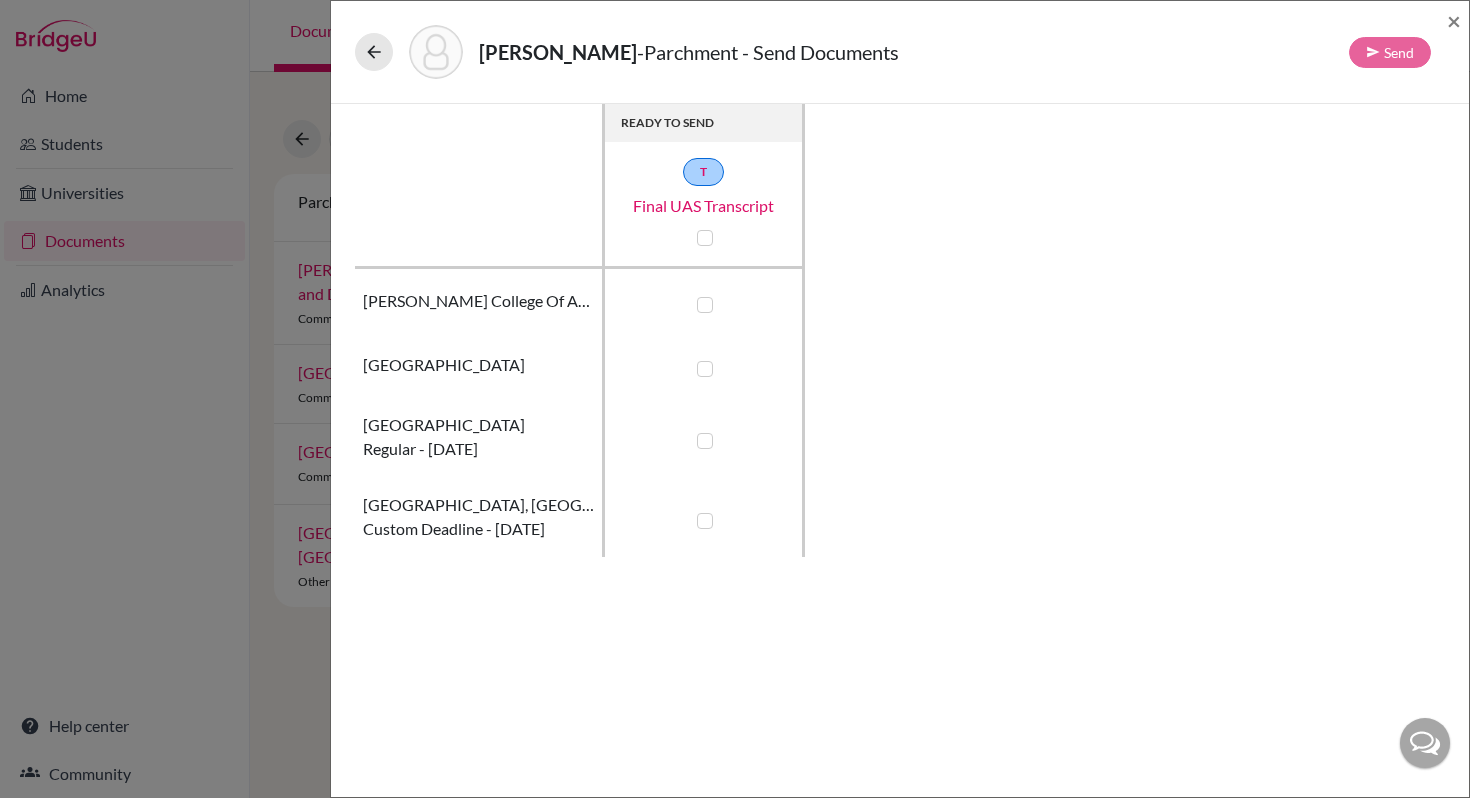 click at bounding box center (705, 521) 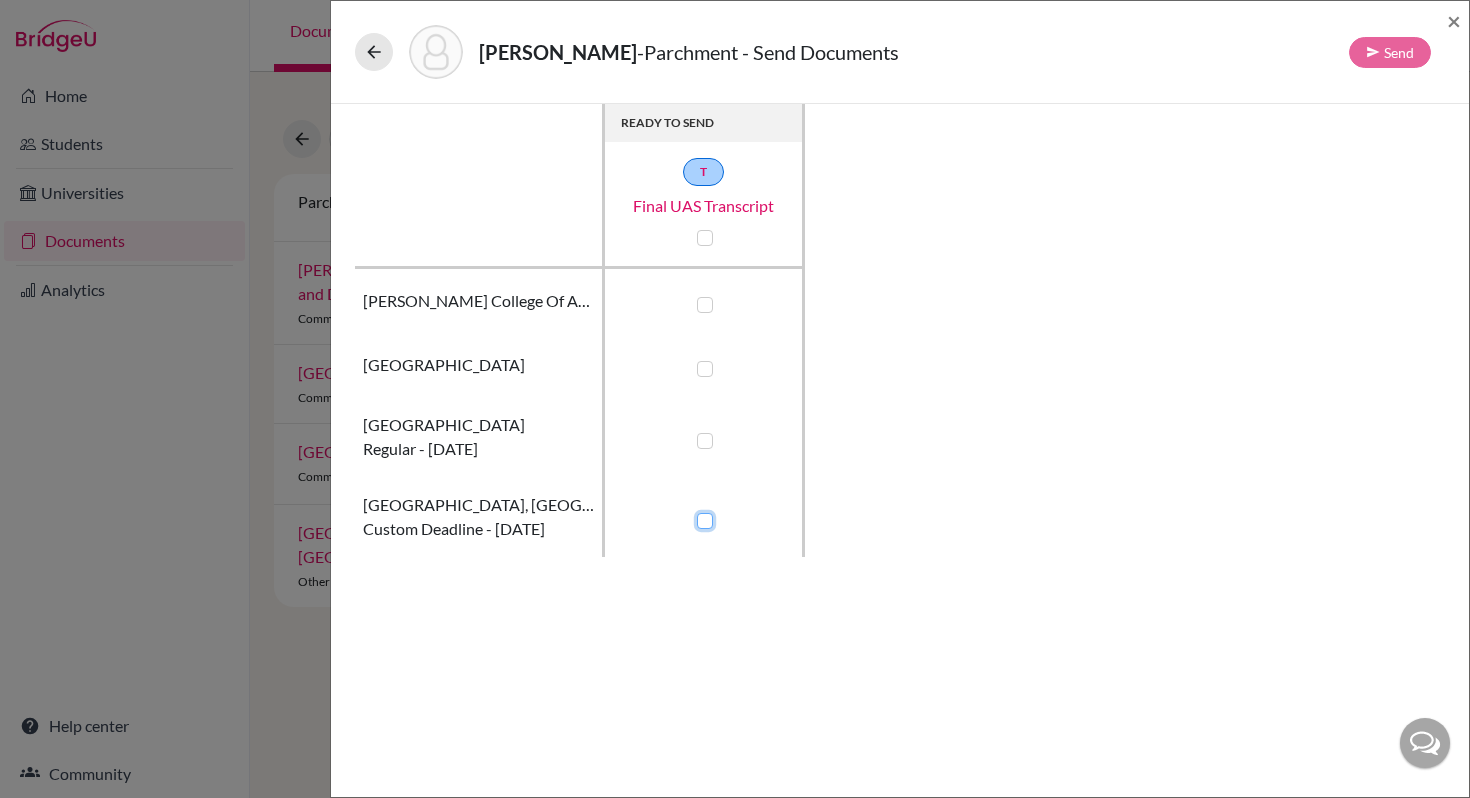 click at bounding box center (700, 519) 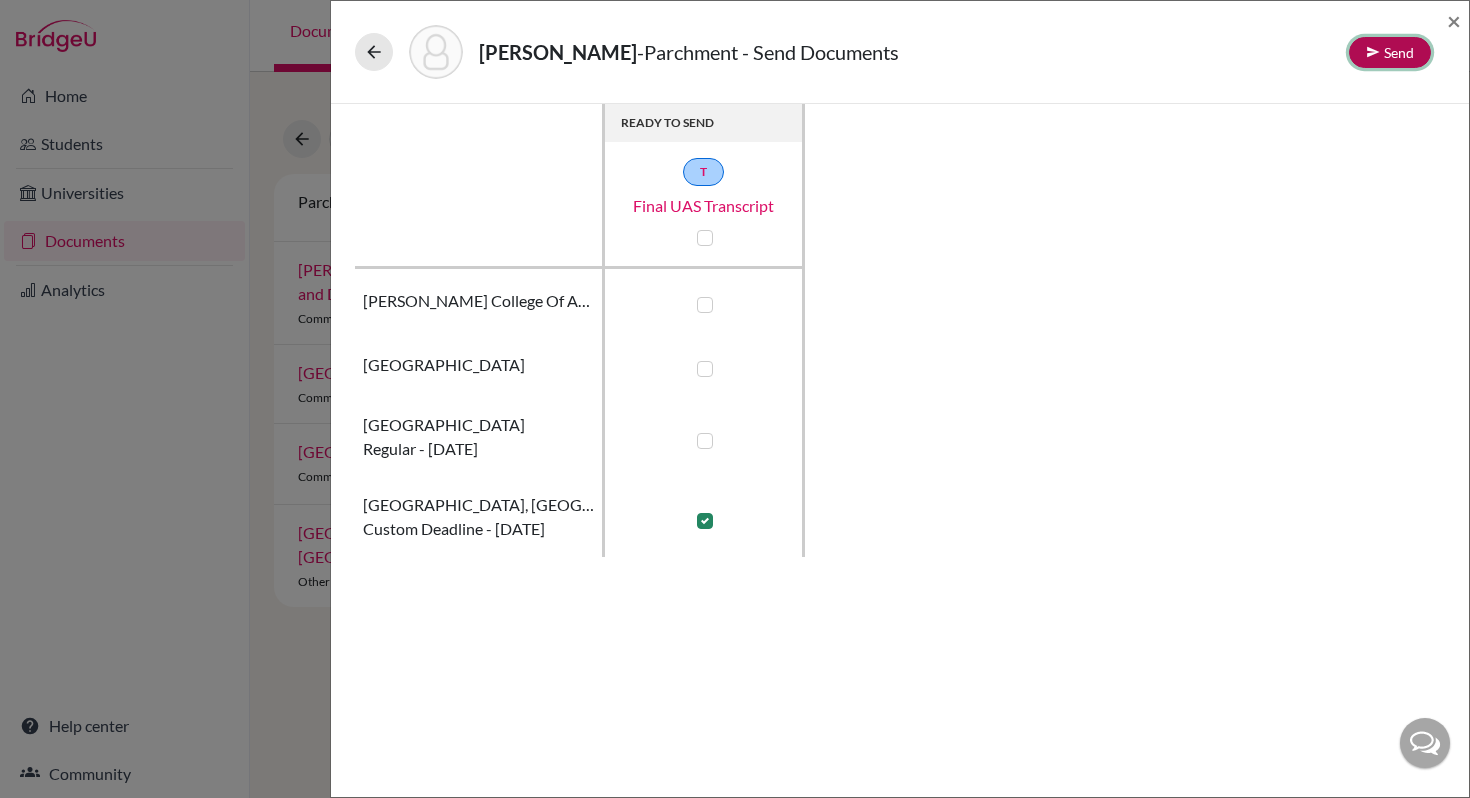 click on "Send" 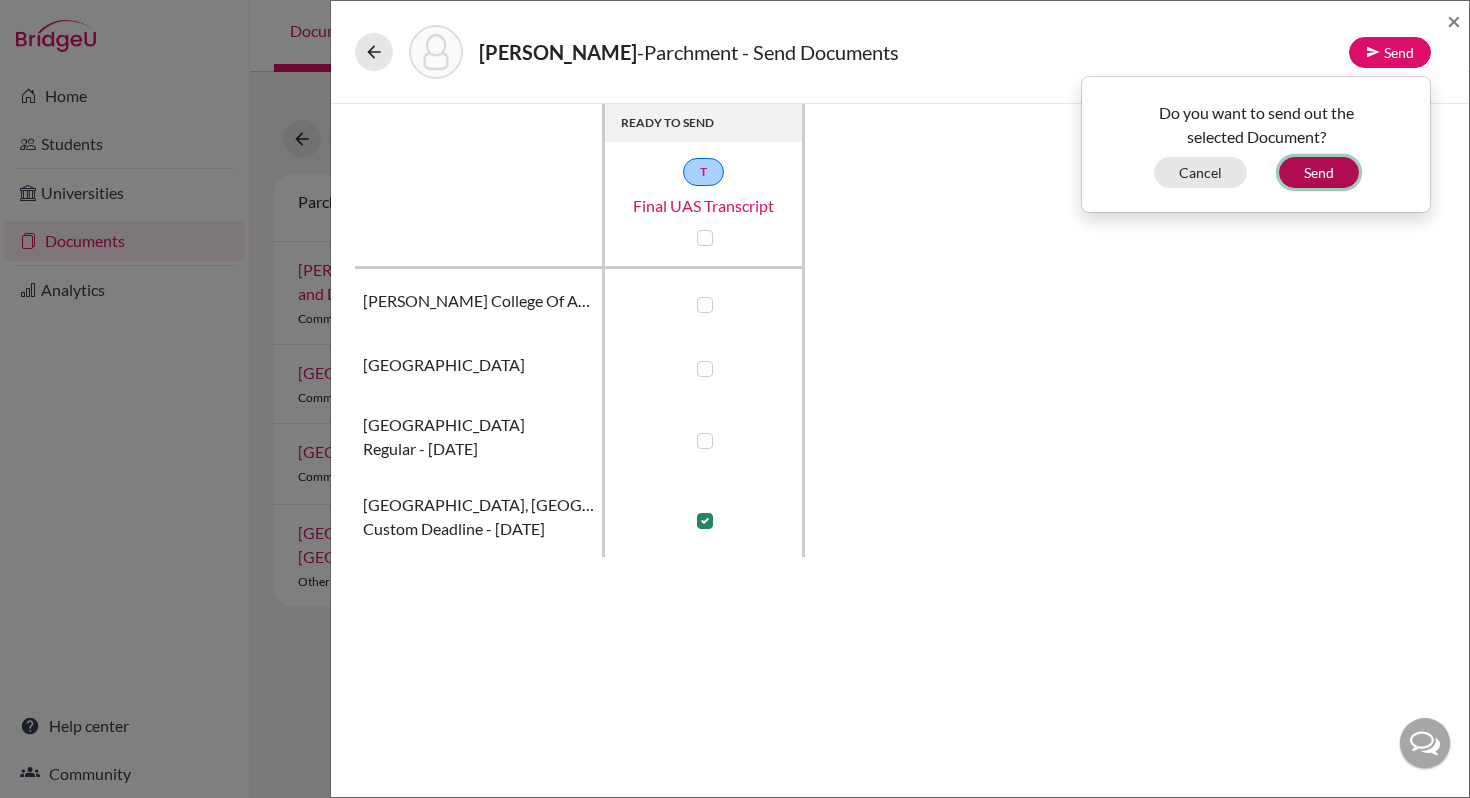 click on "Send" at bounding box center (1319, 172) 